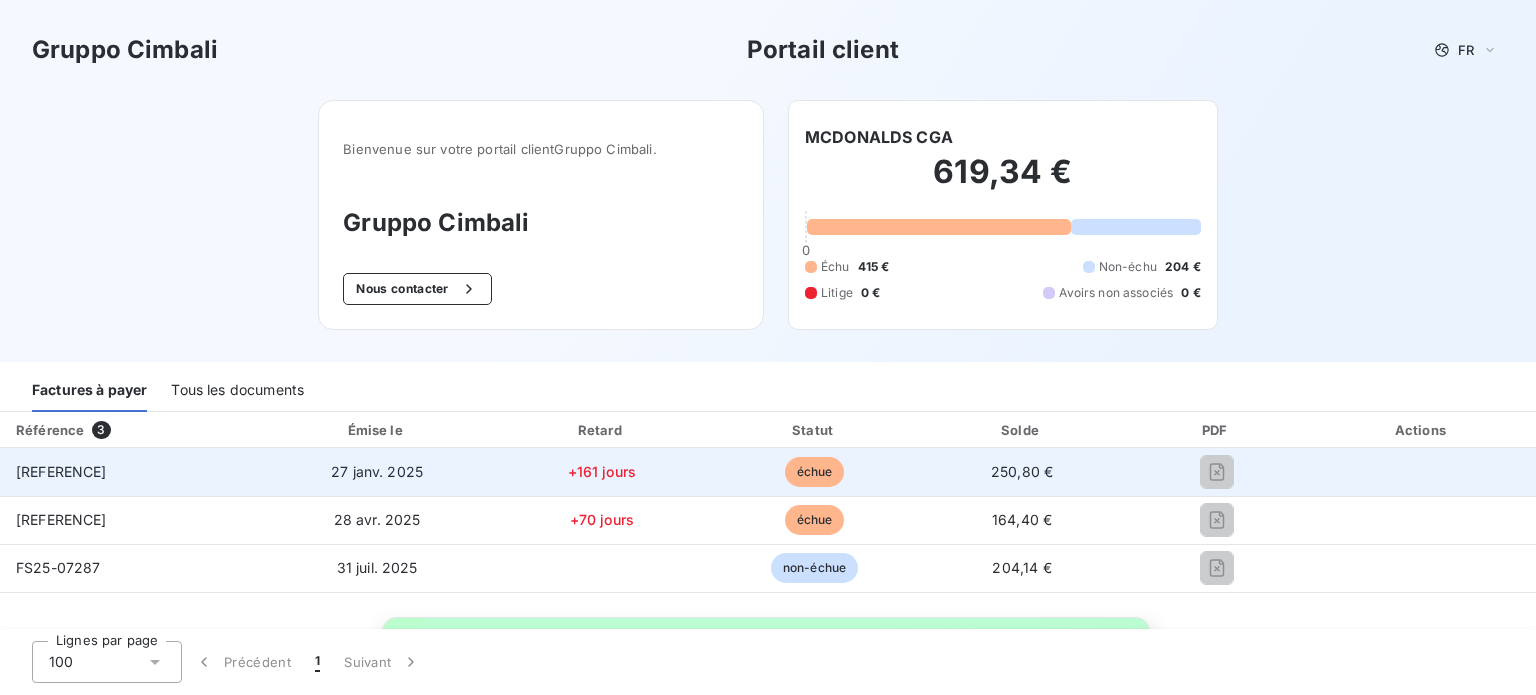 scroll, scrollTop: 0, scrollLeft: 0, axis: both 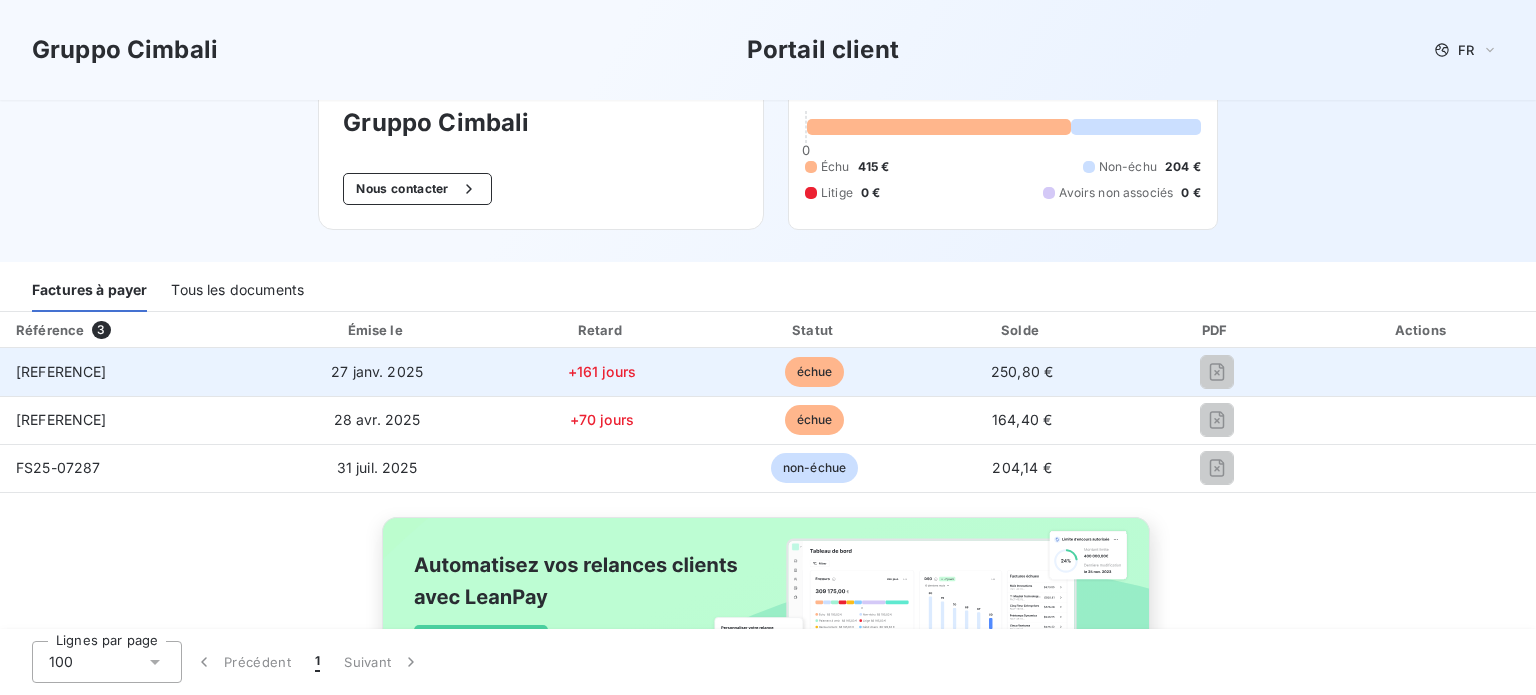 drag, startPoint x: 1196, startPoint y: 375, endPoint x: 1016, endPoint y: 386, distance: 180.3358 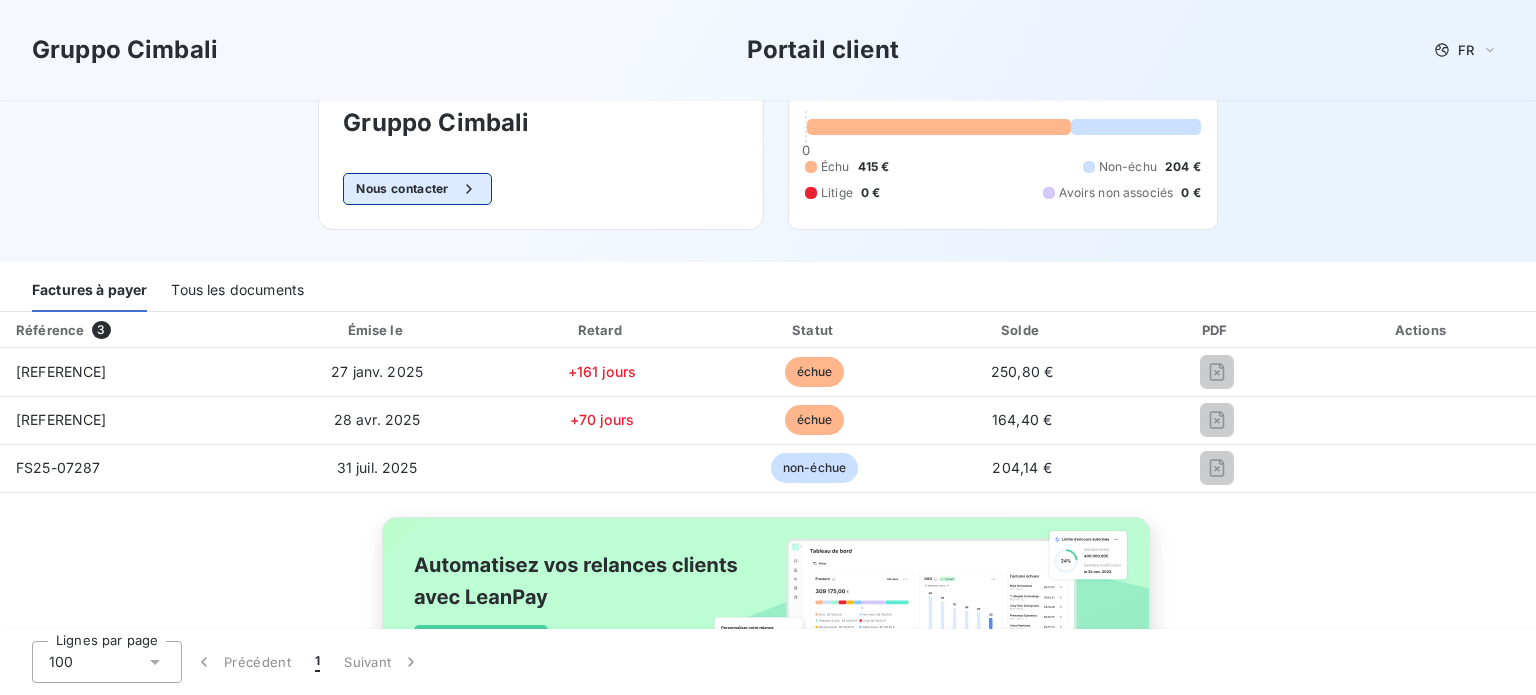 click on "Nous contacter" at bounding box center (417, 189) 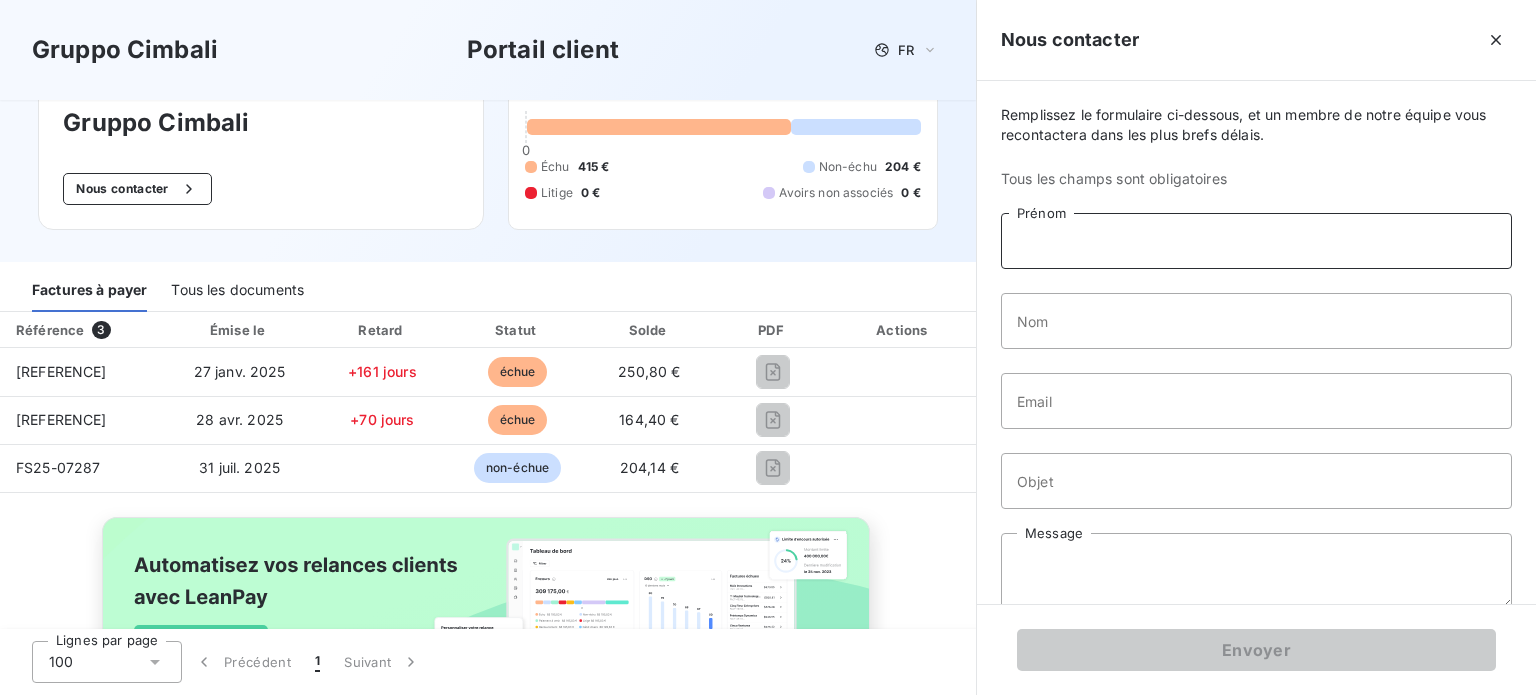 click on "Prénom" at bounding box center (1256, 241) 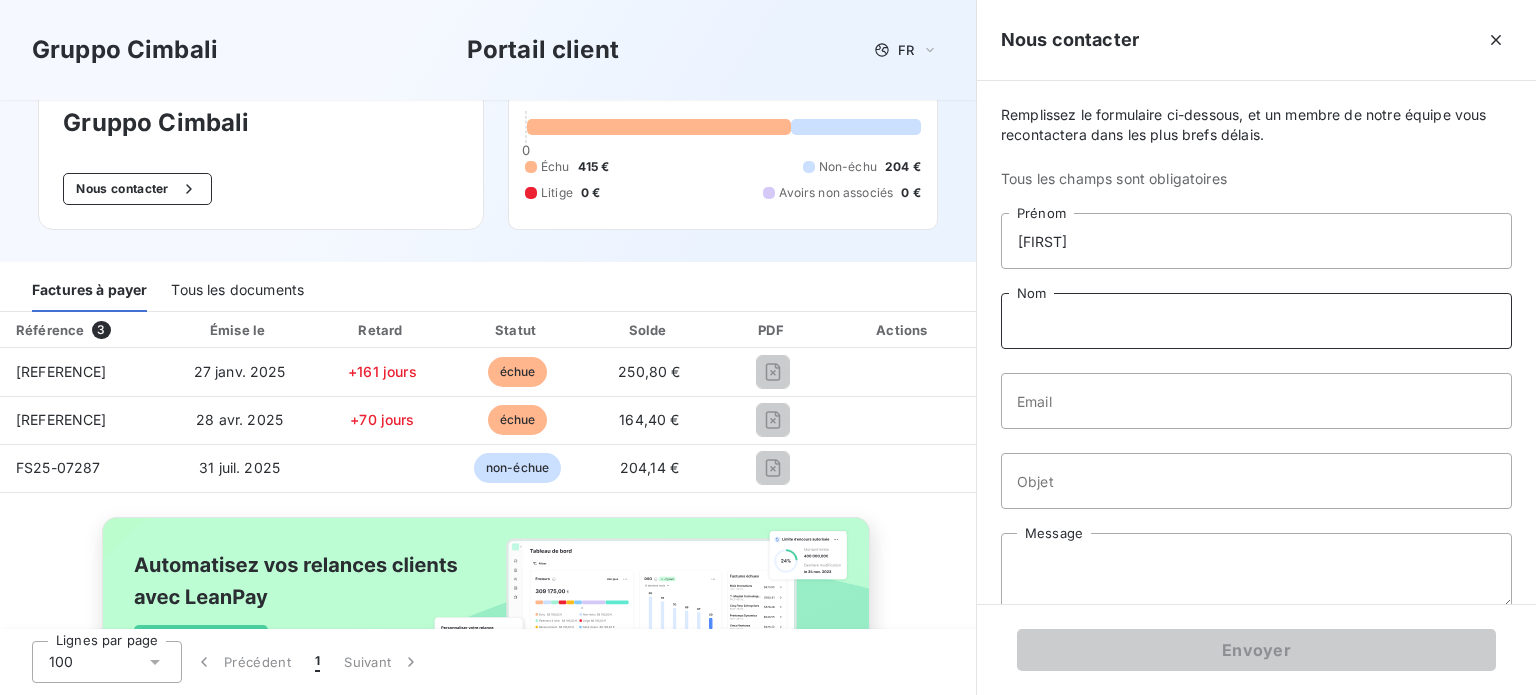 type on "[LAST]" 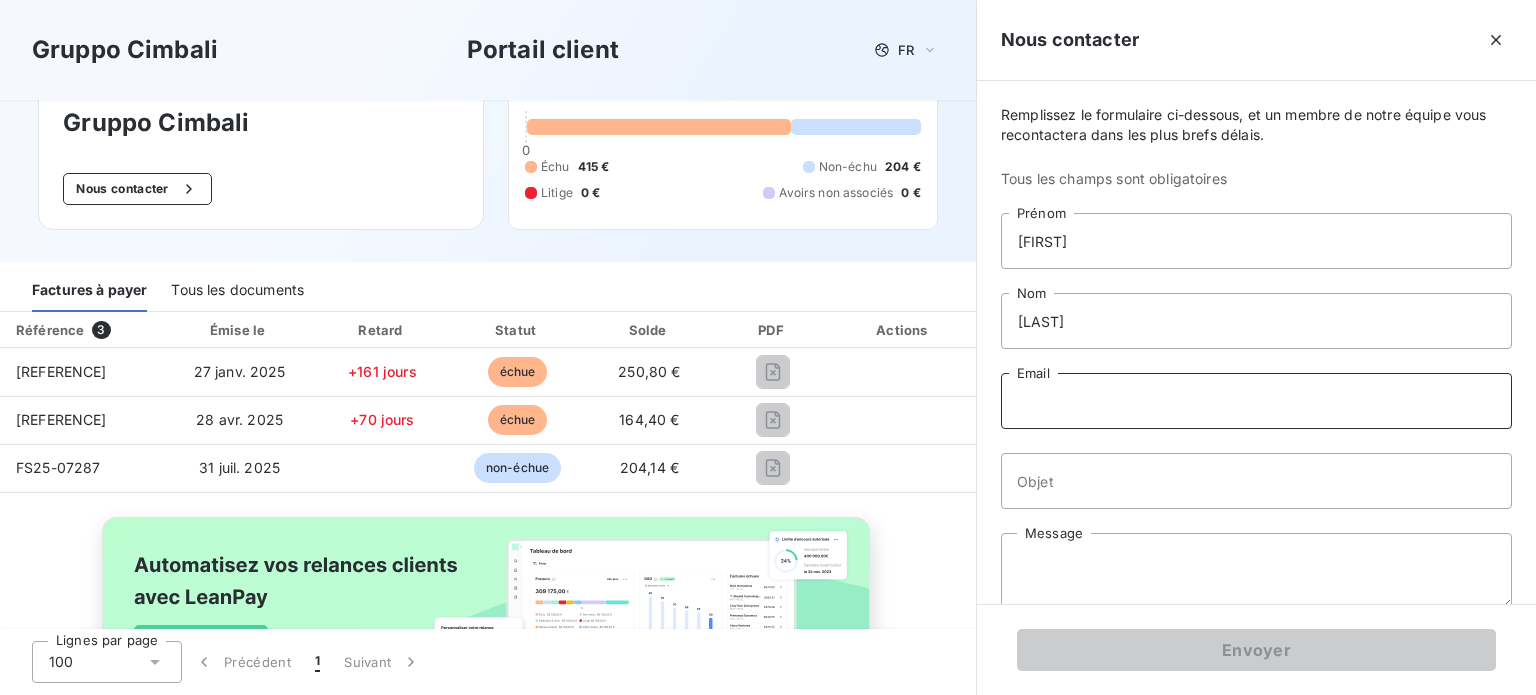 click on "Email" at bounding box center [1256, 401] 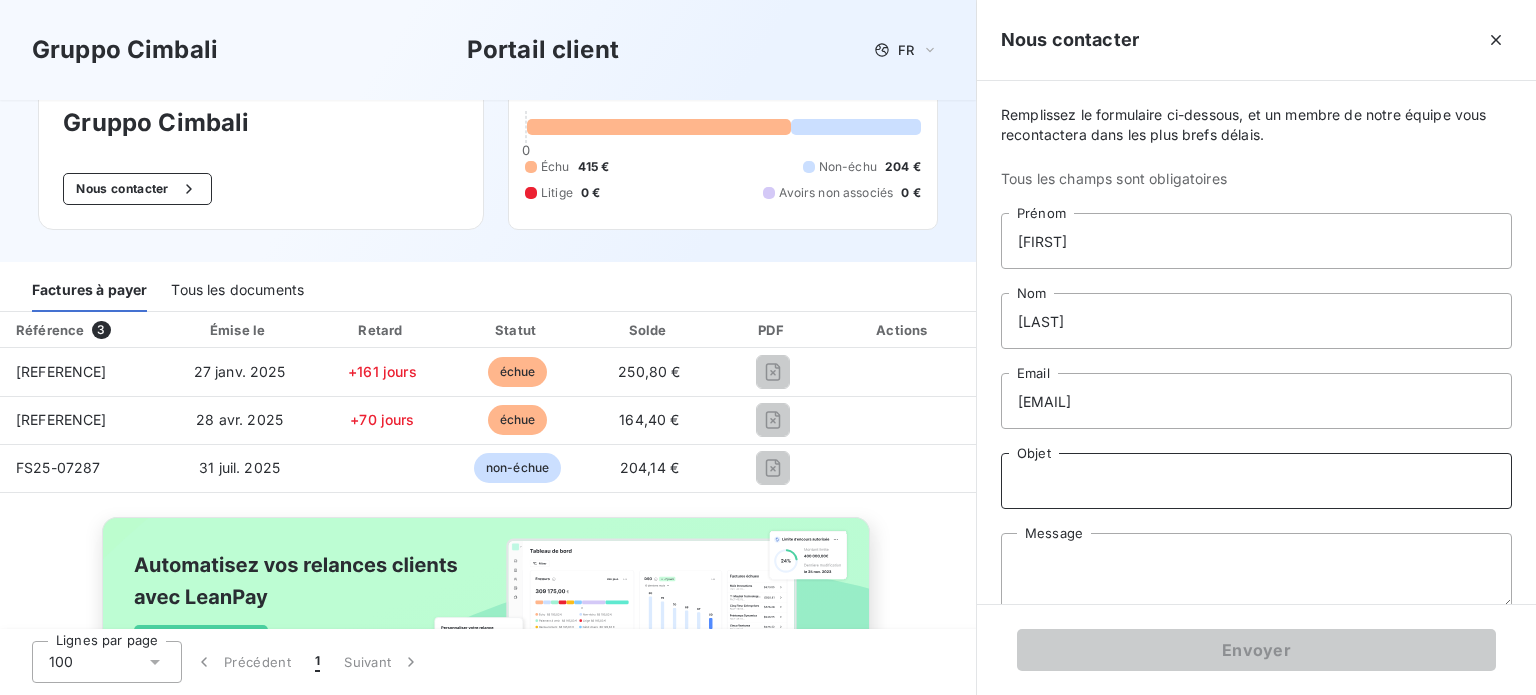click on "Objet" at bounding box center [1256, 481] 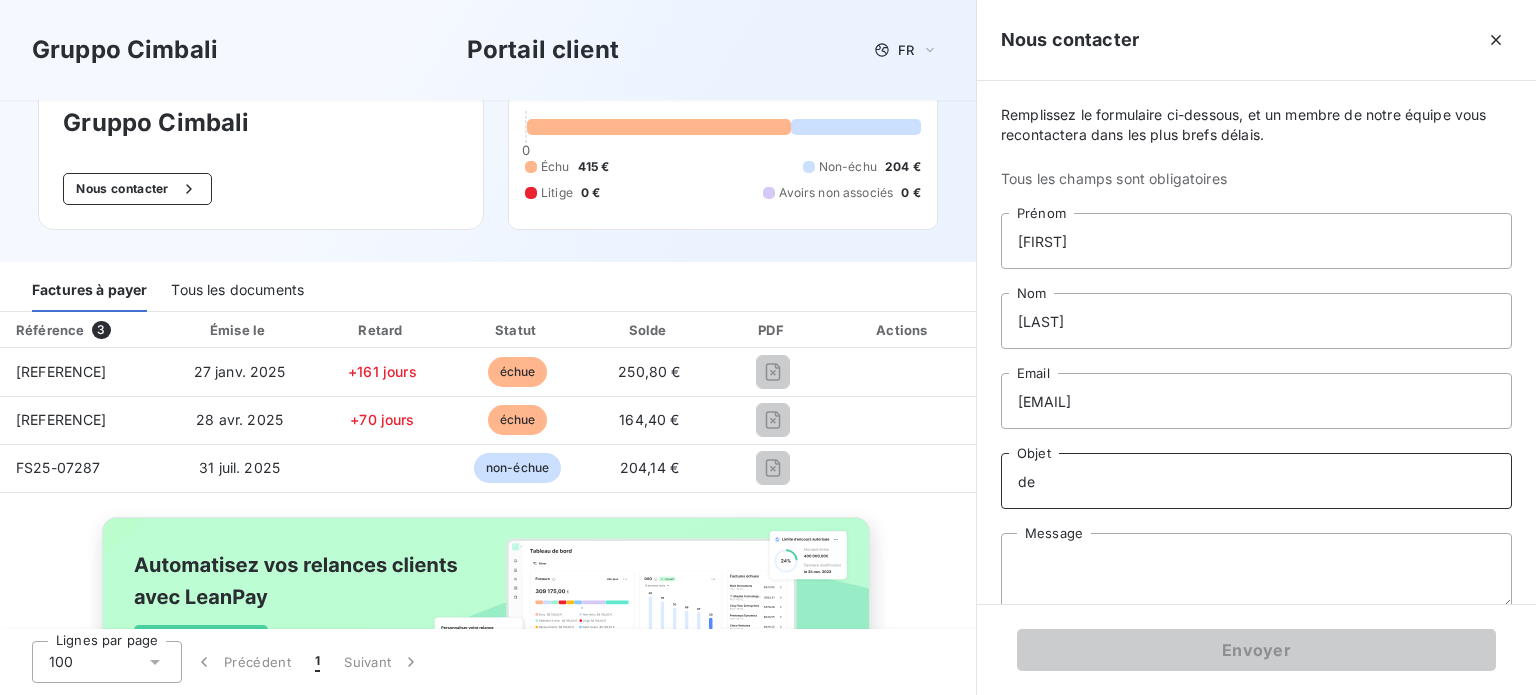 type on "d" 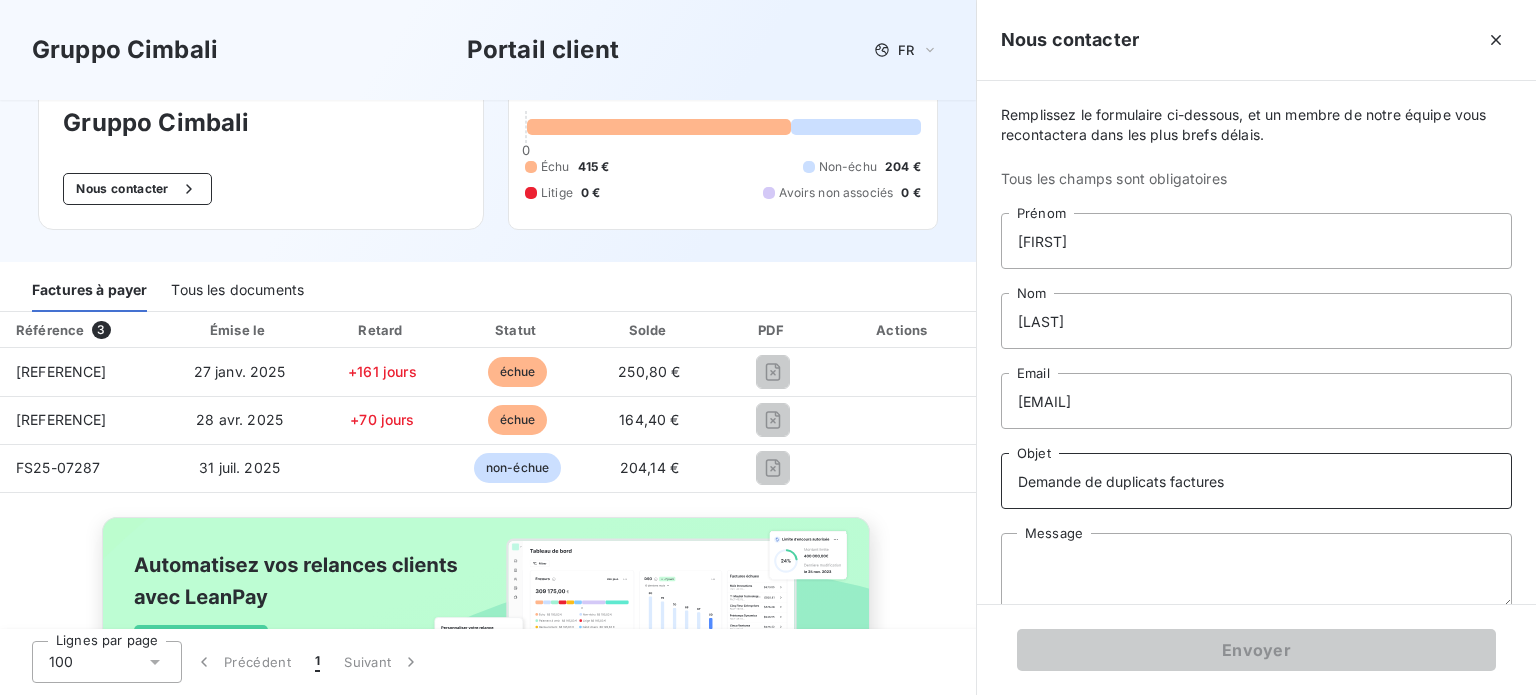 click on "Demande de duplicats factures" at bounding box center (1256, 481) 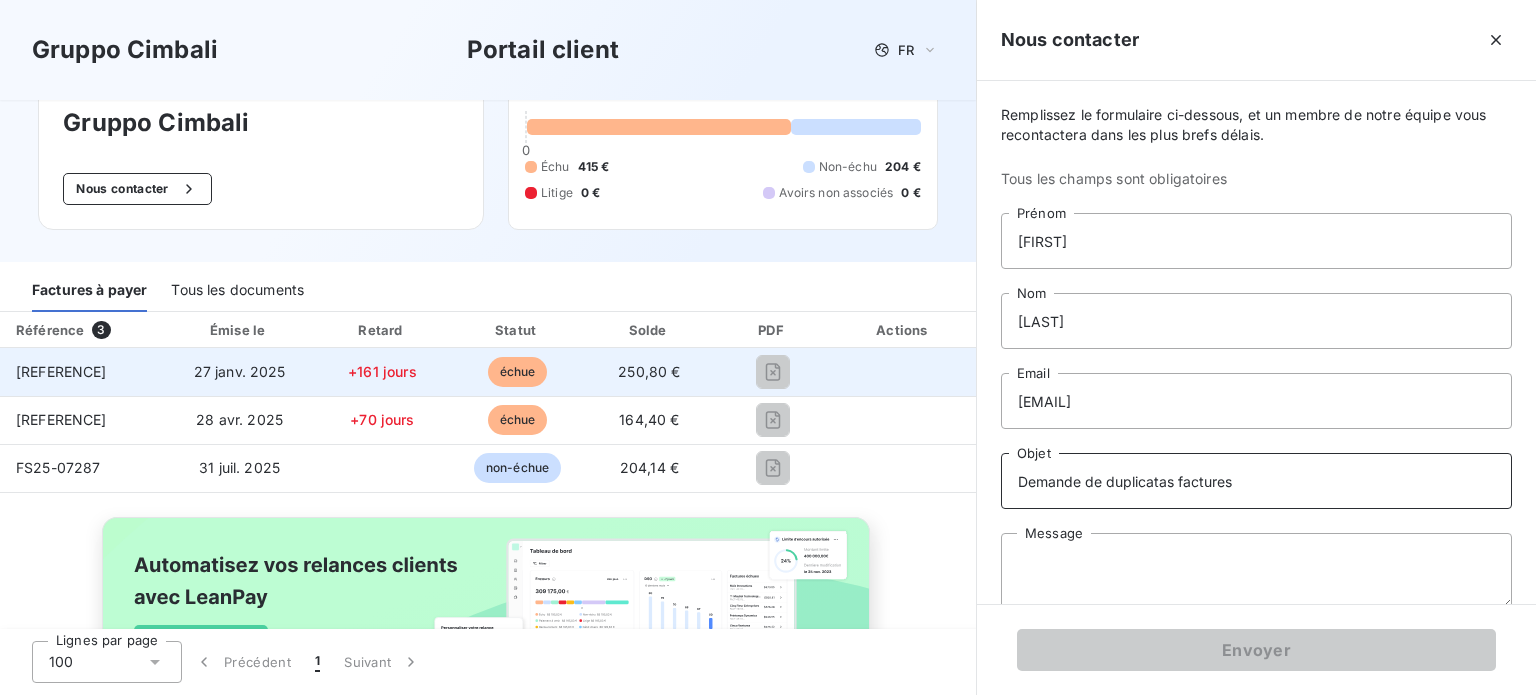 type on "Demande de duplicatas factures" 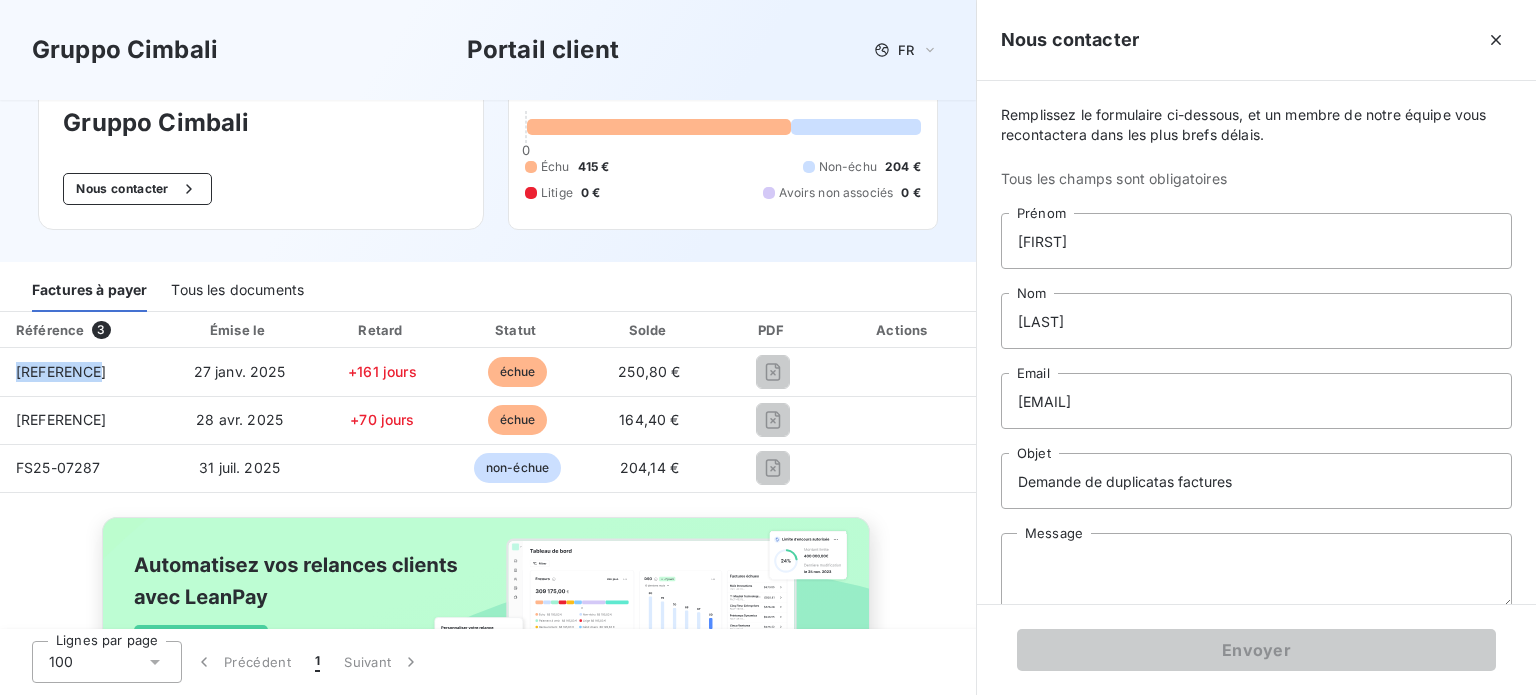 drag, startPoint x: 108, startPoint y: 373, endPoint x: -5, endPoint y: 373, distance: 113 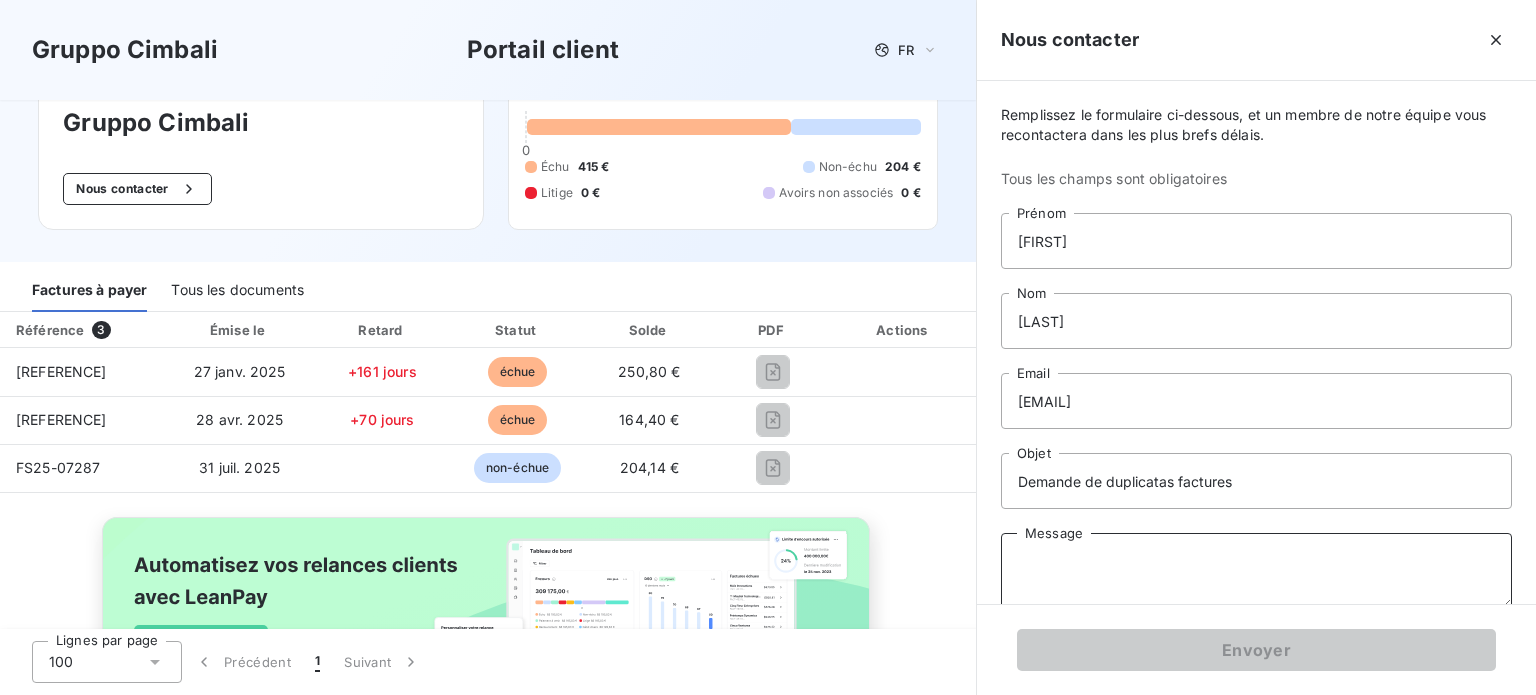 click on "Message" at bounding box center [1256, 571] 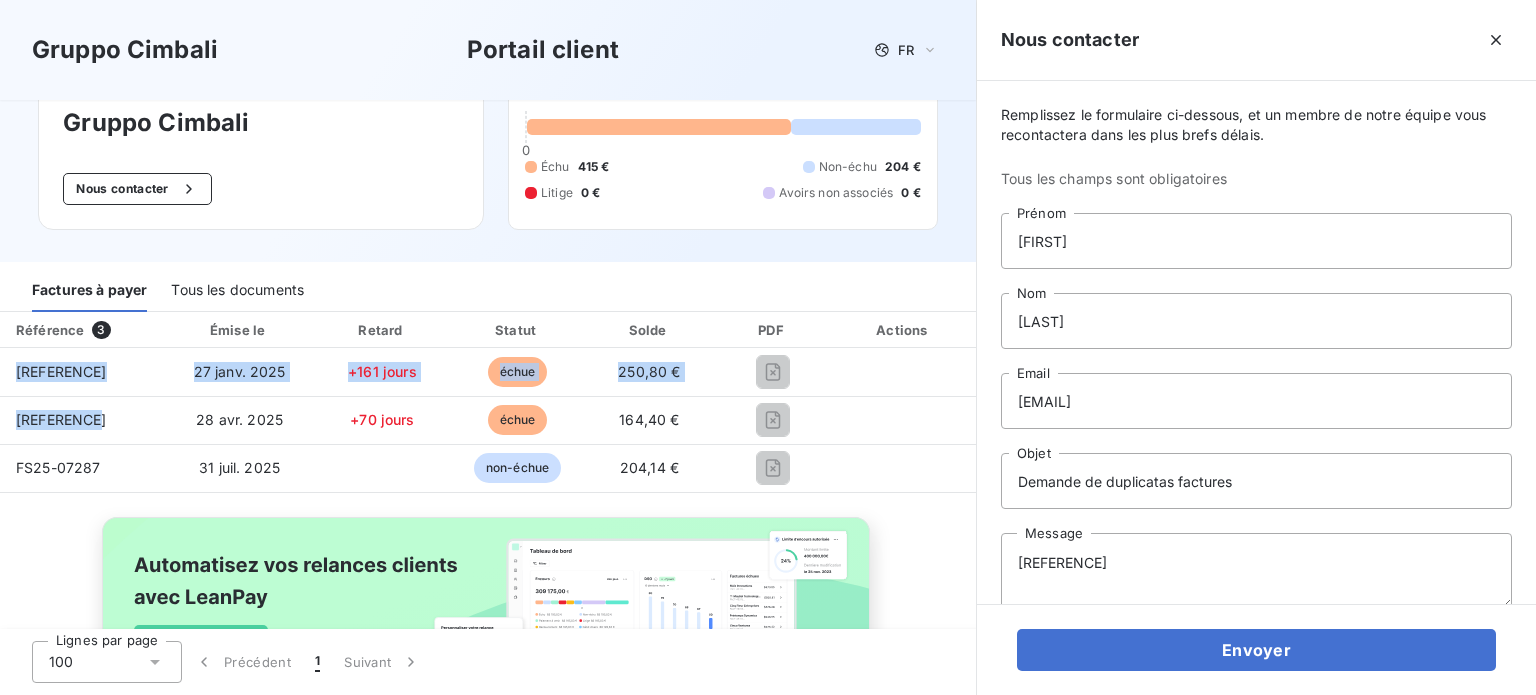 drag, startPoint x: 105, startPoint y: 416, endPoint x: -10, endPoint y: 426, distance: 115.43397 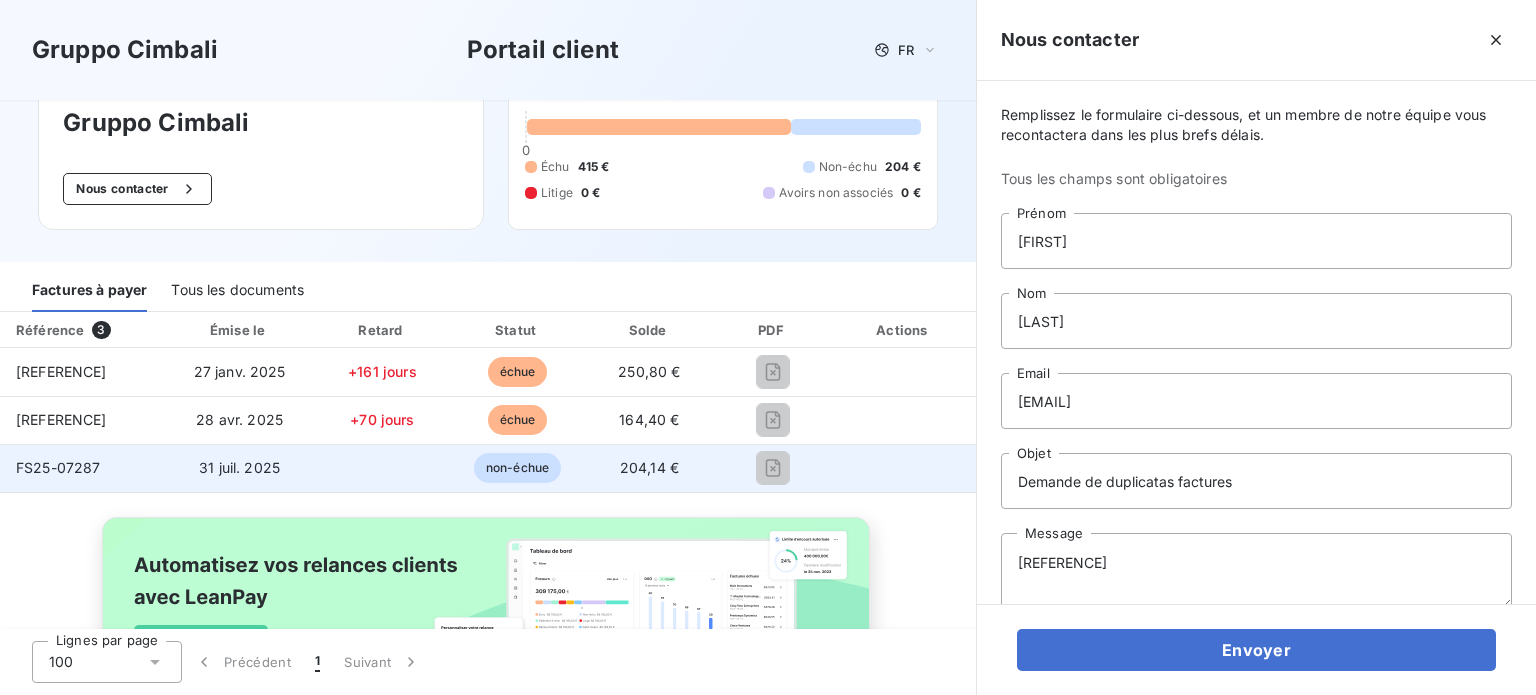 click on "FS25-07287" at bounding box center [82, 468] 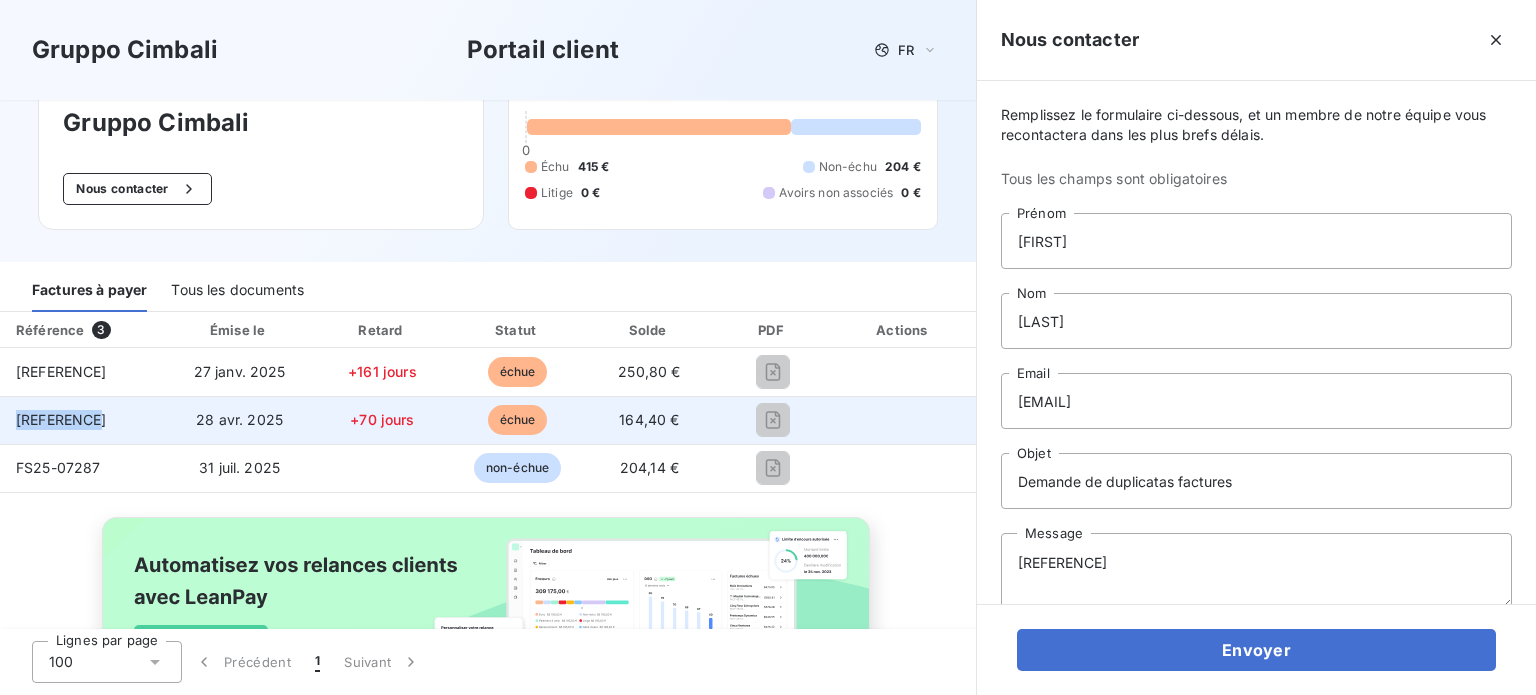 drag, startPoint x: 112, startPoint y: 413, endPoint x: 7, endPoint y: 430, distance: 106.36729 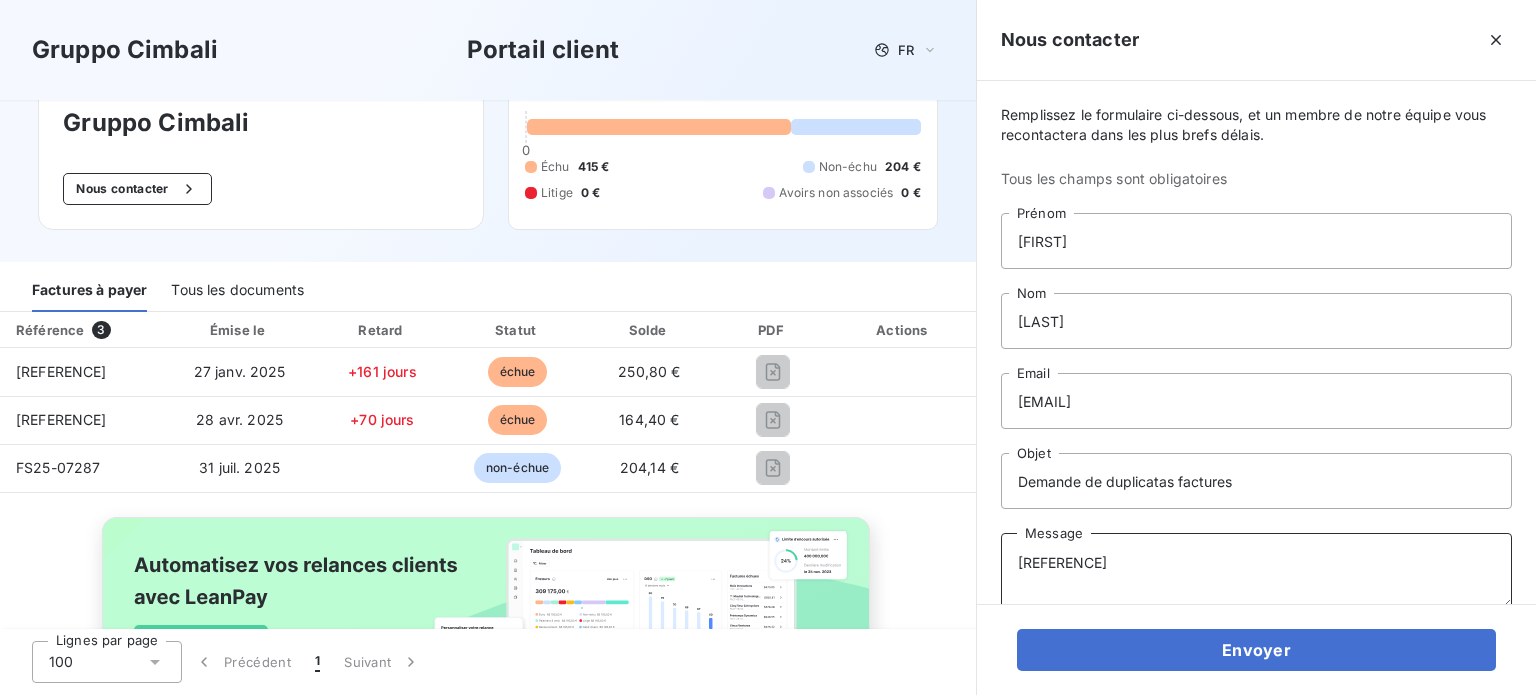 click on "[REFERENCE]" at bounding box center (1256, 571) 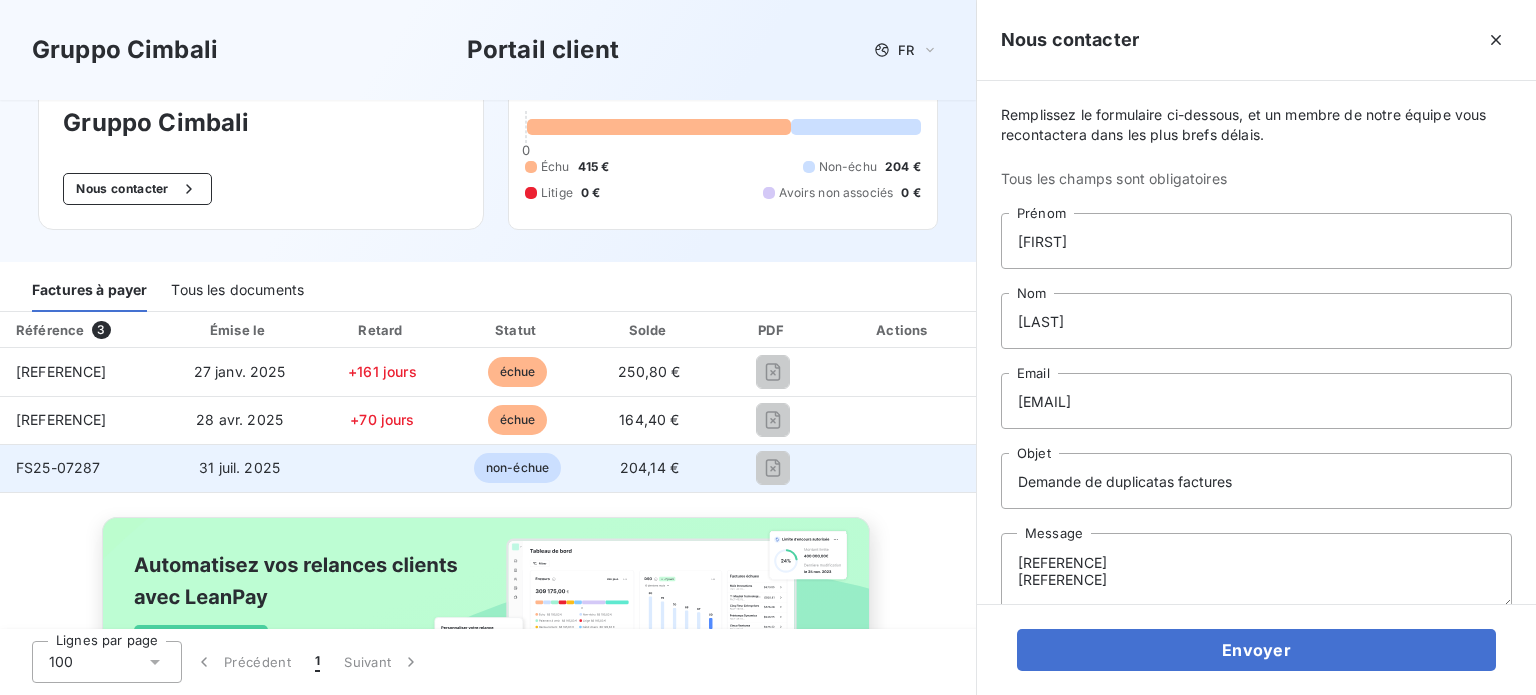 click on "FS25-07287" at bounding box center (82, 468) 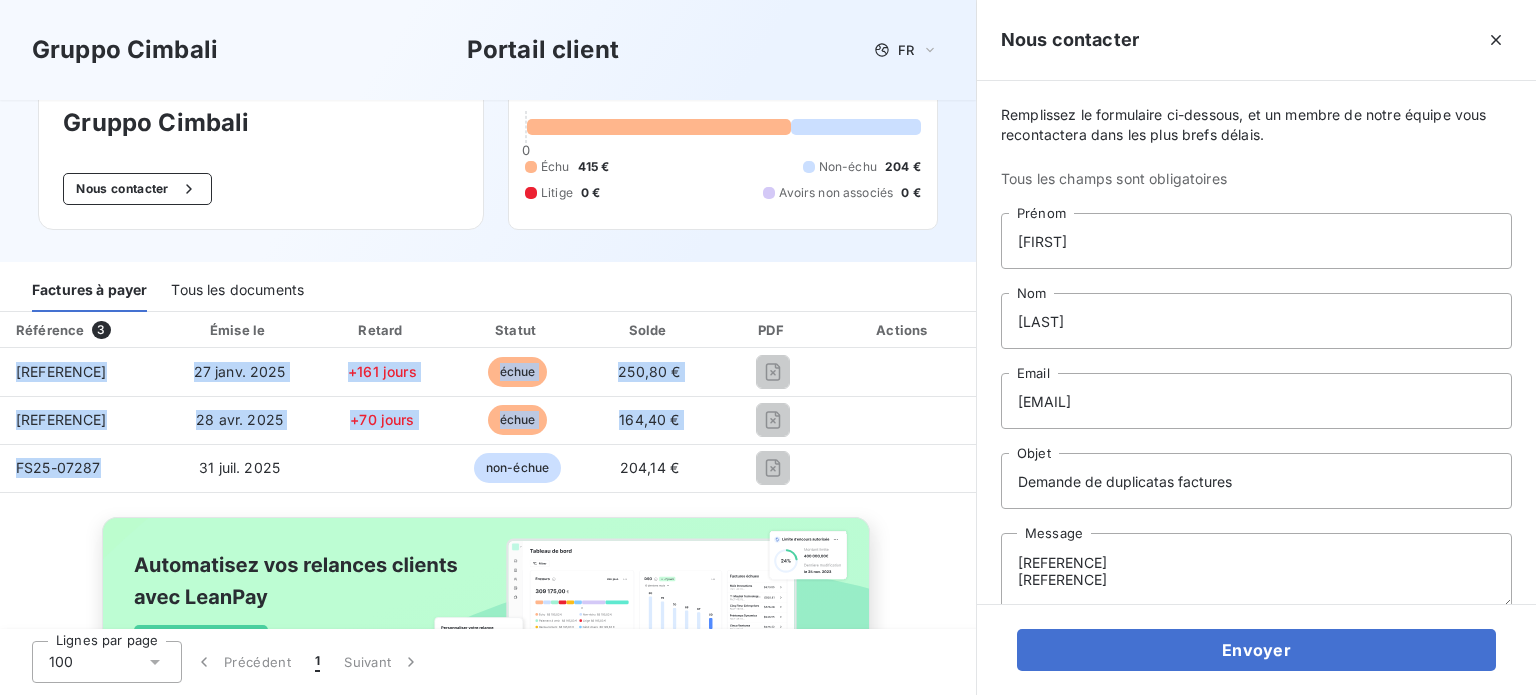 drag, startPoint x: 104, startPoint y: 464, endPoint x: -116, endPoint y: 466, distance: 220.0091 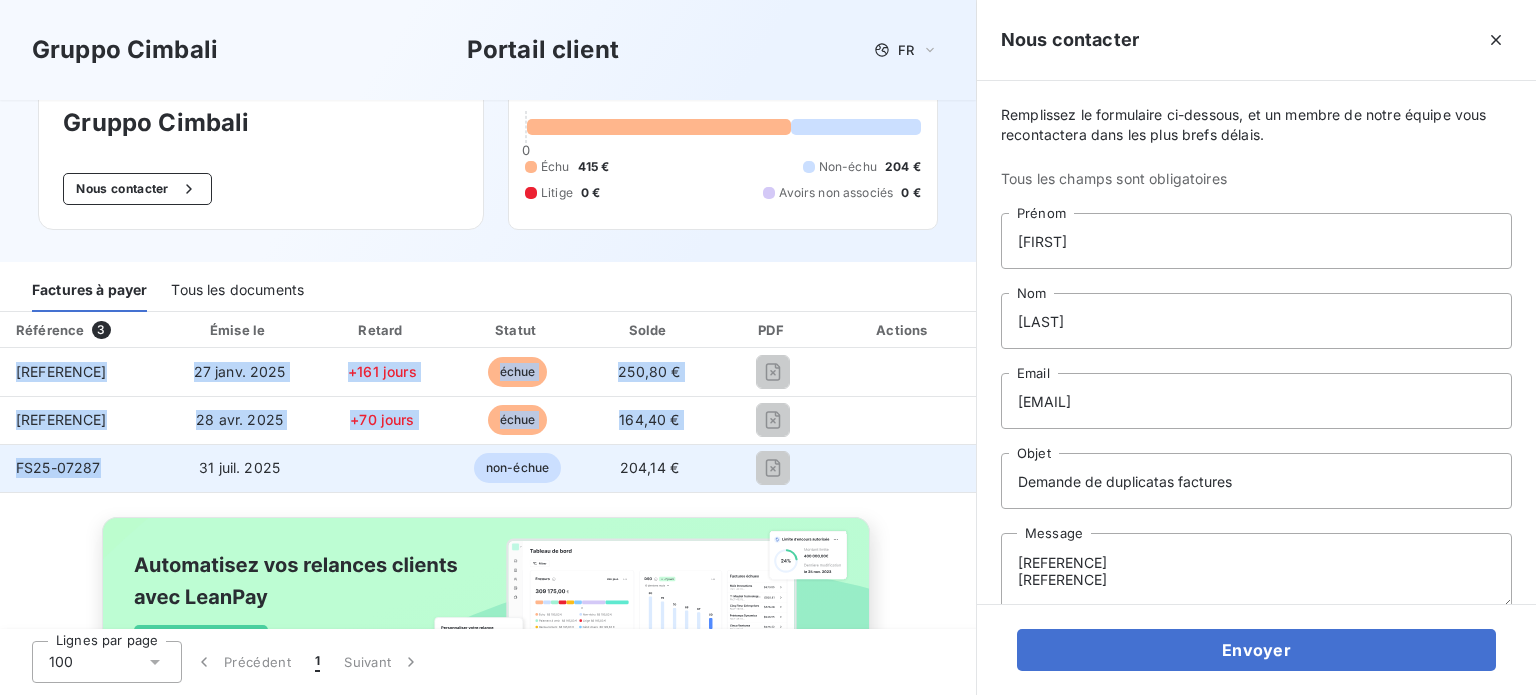 click on "FS25-07287" at bounding box center [58, 467] 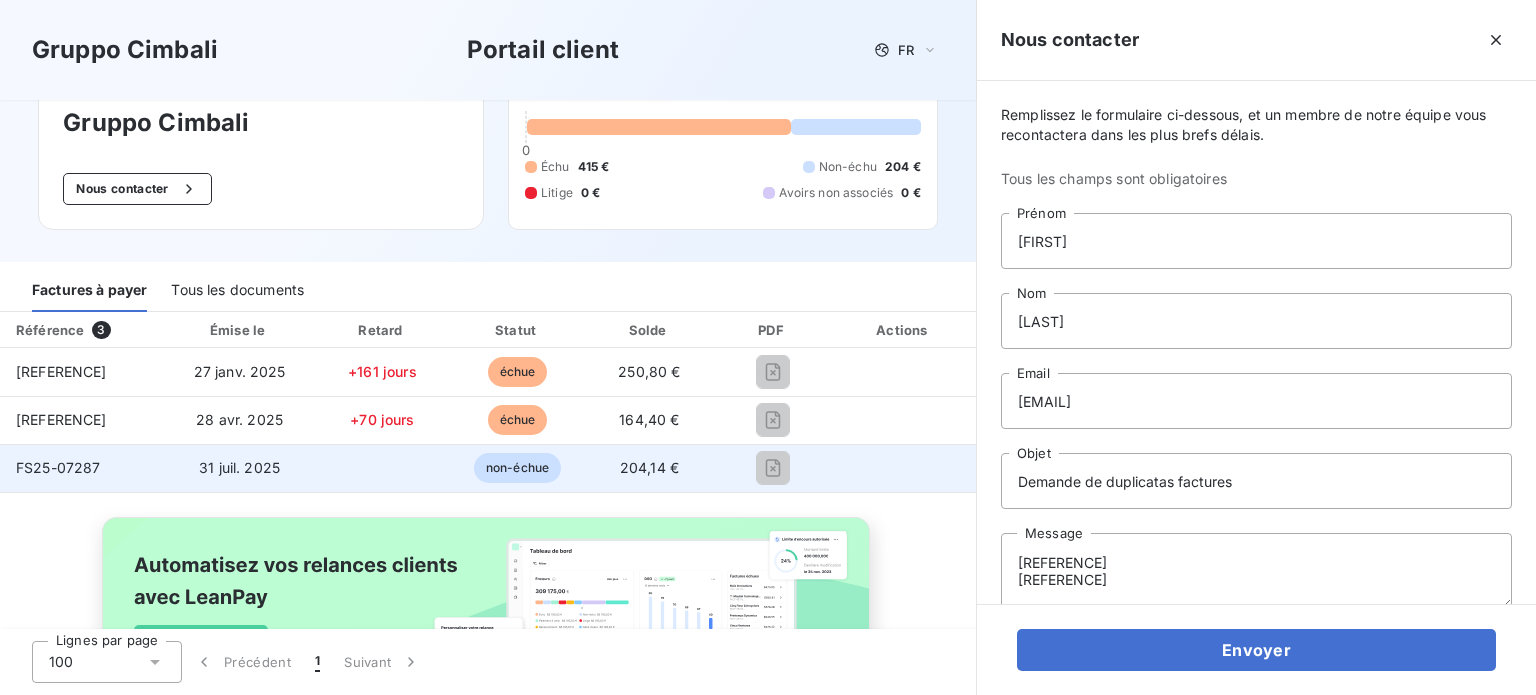 click on "FS25-07287" at bounding box center (82, 468) 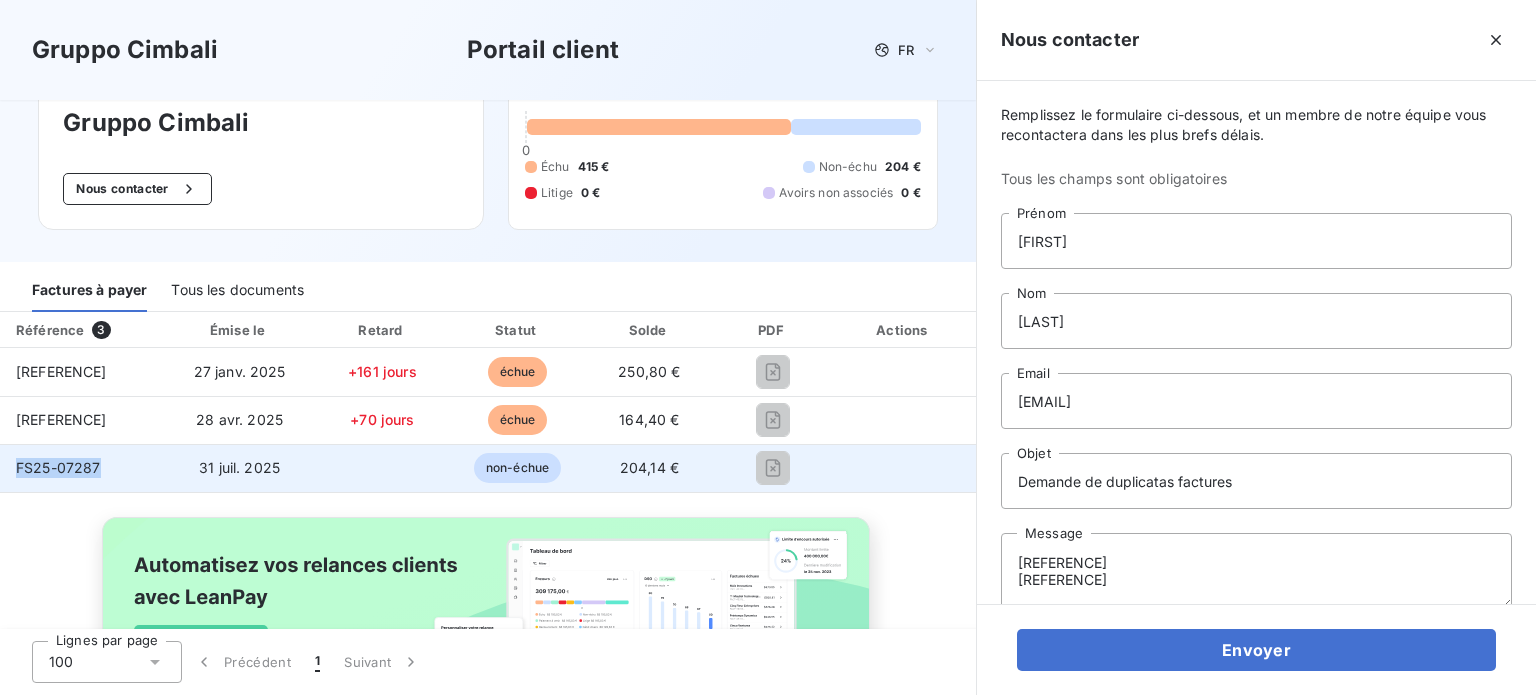 drag, startPoint x: 108, startPoint y: 467, endPoint x: 14, endPoint y: 468, distance: 94.00532 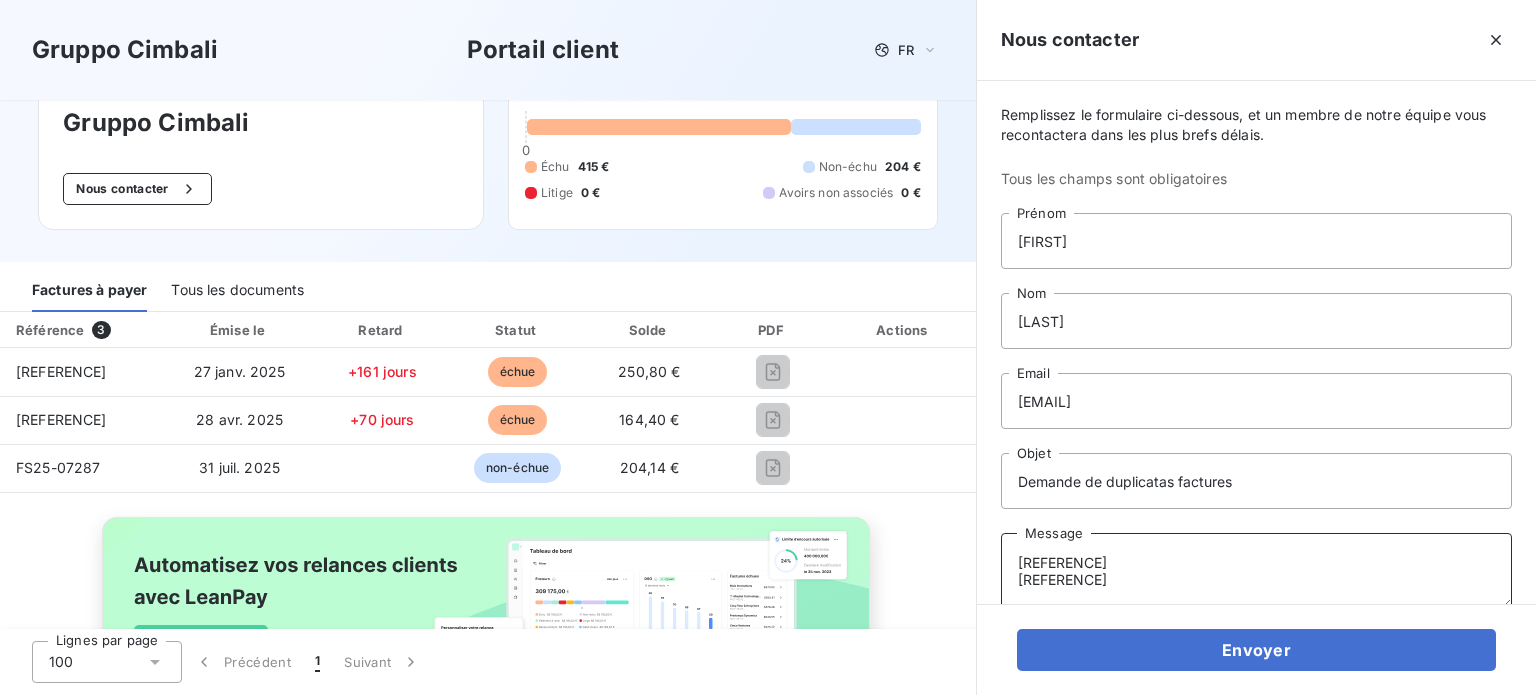 drag, startPoint x: 1106, startPoint y: 577, endPoint x: 994, endPoint y: 582, distance: 112.11155 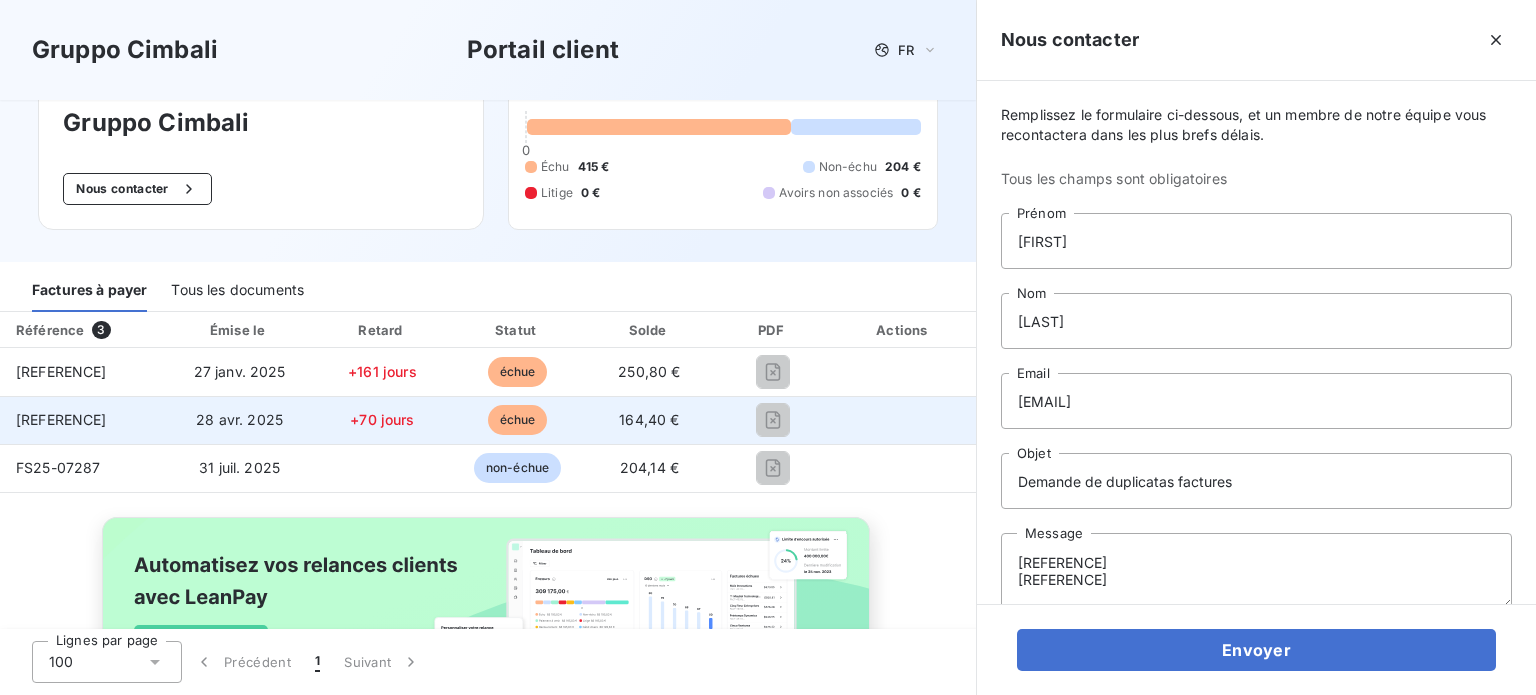 click on "[REFERENCE]" at bounding box center [82, 420] 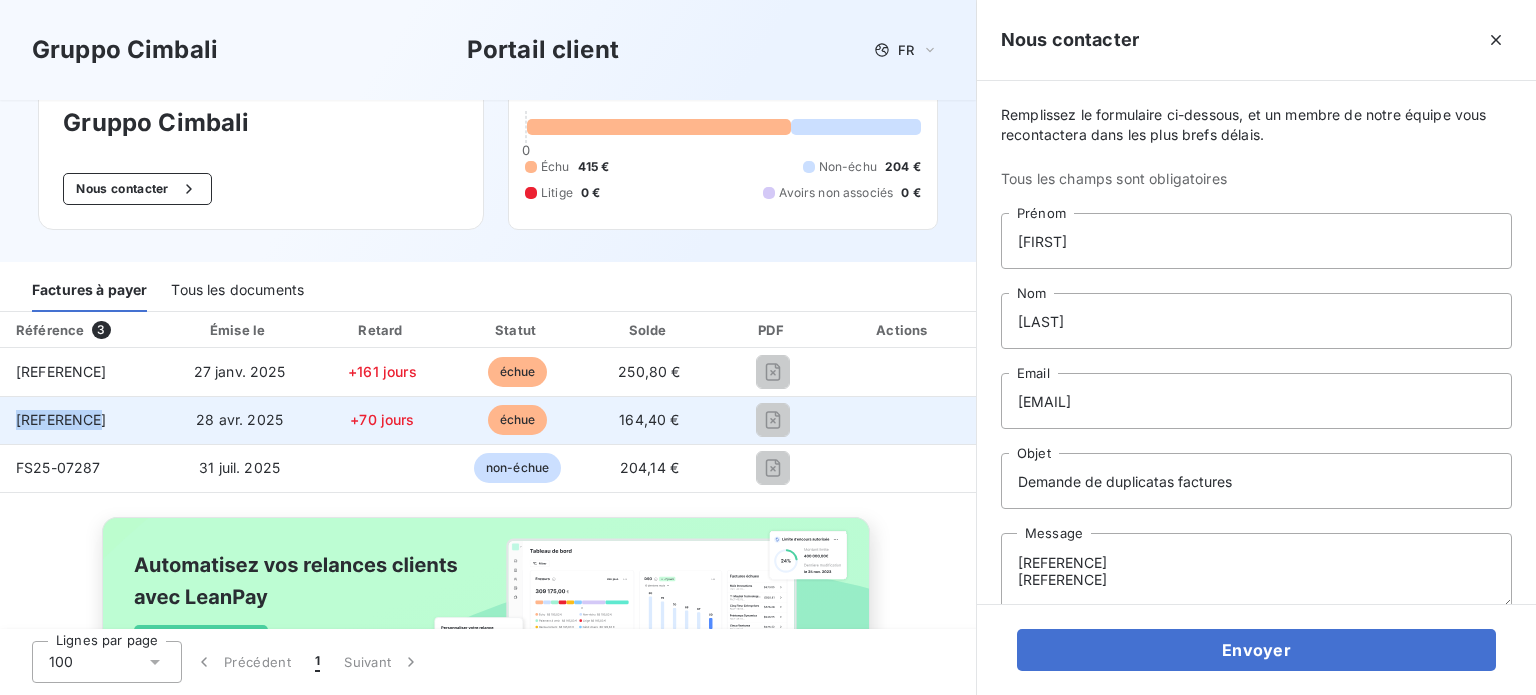 drag, startPoint x: 112, startPoint y: 411, endPoint x: 13, endPoint y: 420, distance: 99.40825 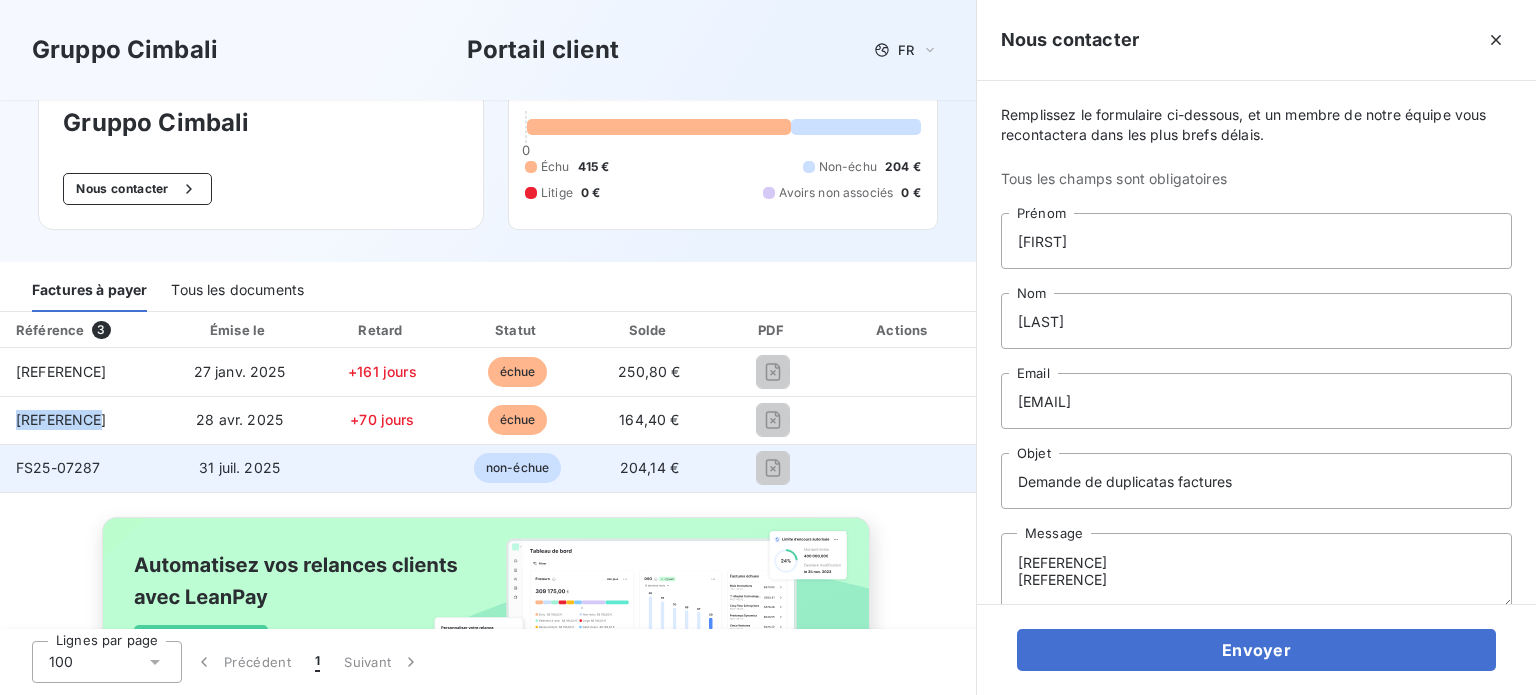 copy on "[REFERENCE]" 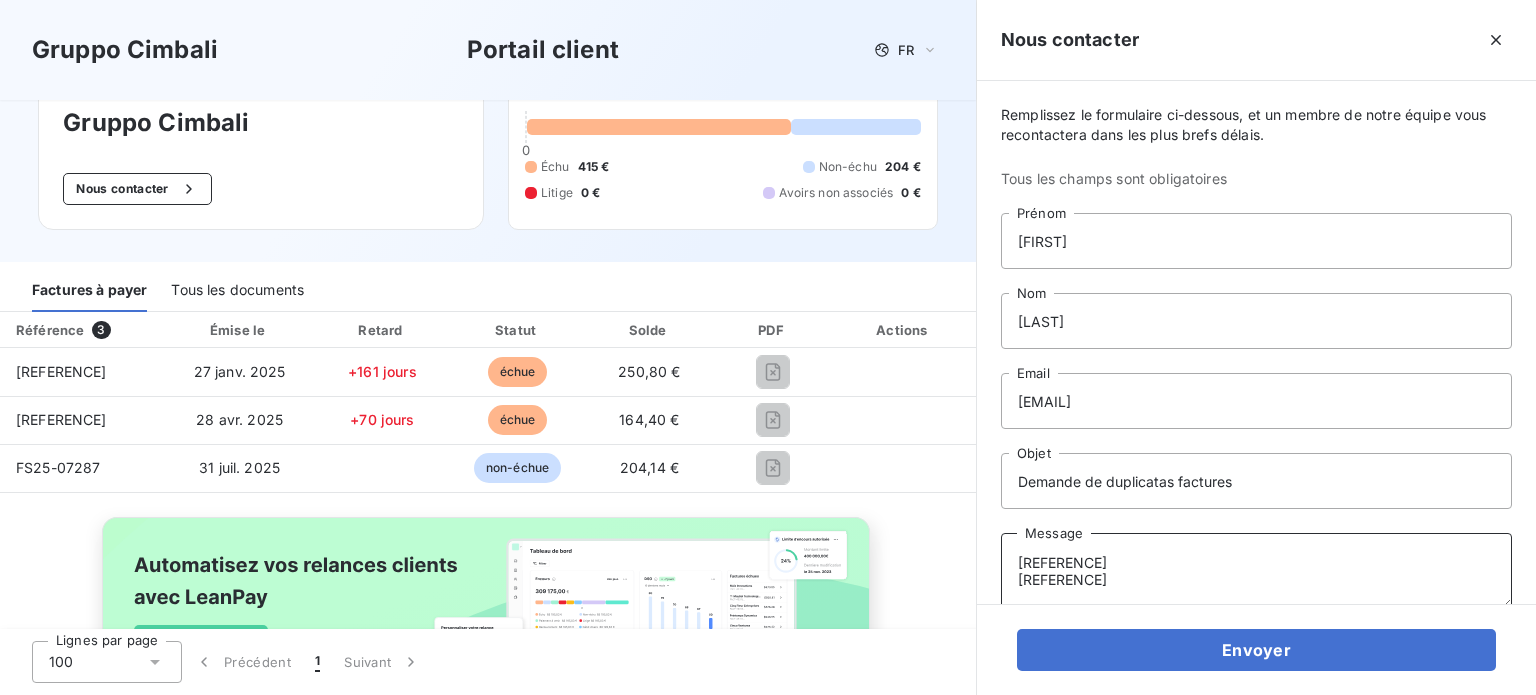 click on "[REFERENCE]
[REFERENCE]" at bounding box center [1256, 571] 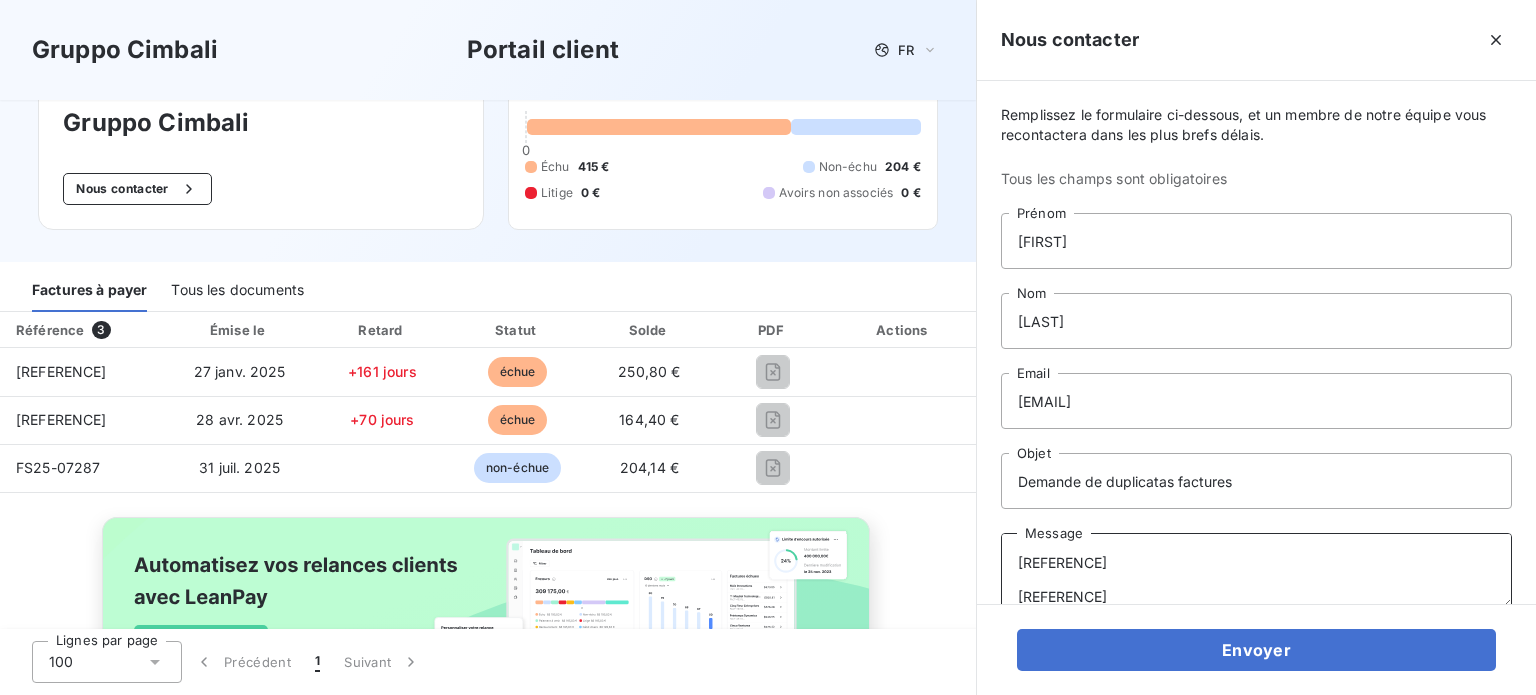 paste on "[REFERENCE]" 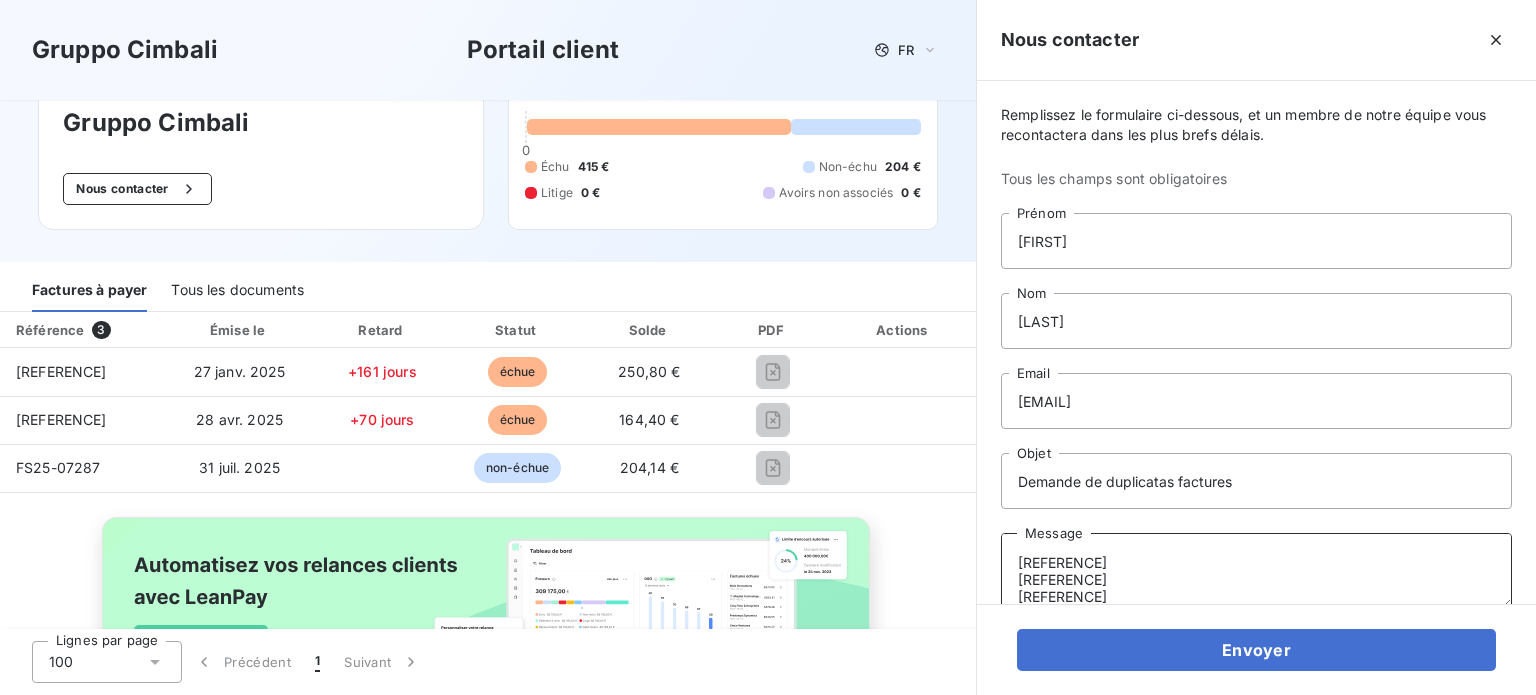 click on "[REFERENCE]
[REFERENCE]
[REFERENCE]" at bounding box center [1256, 571] 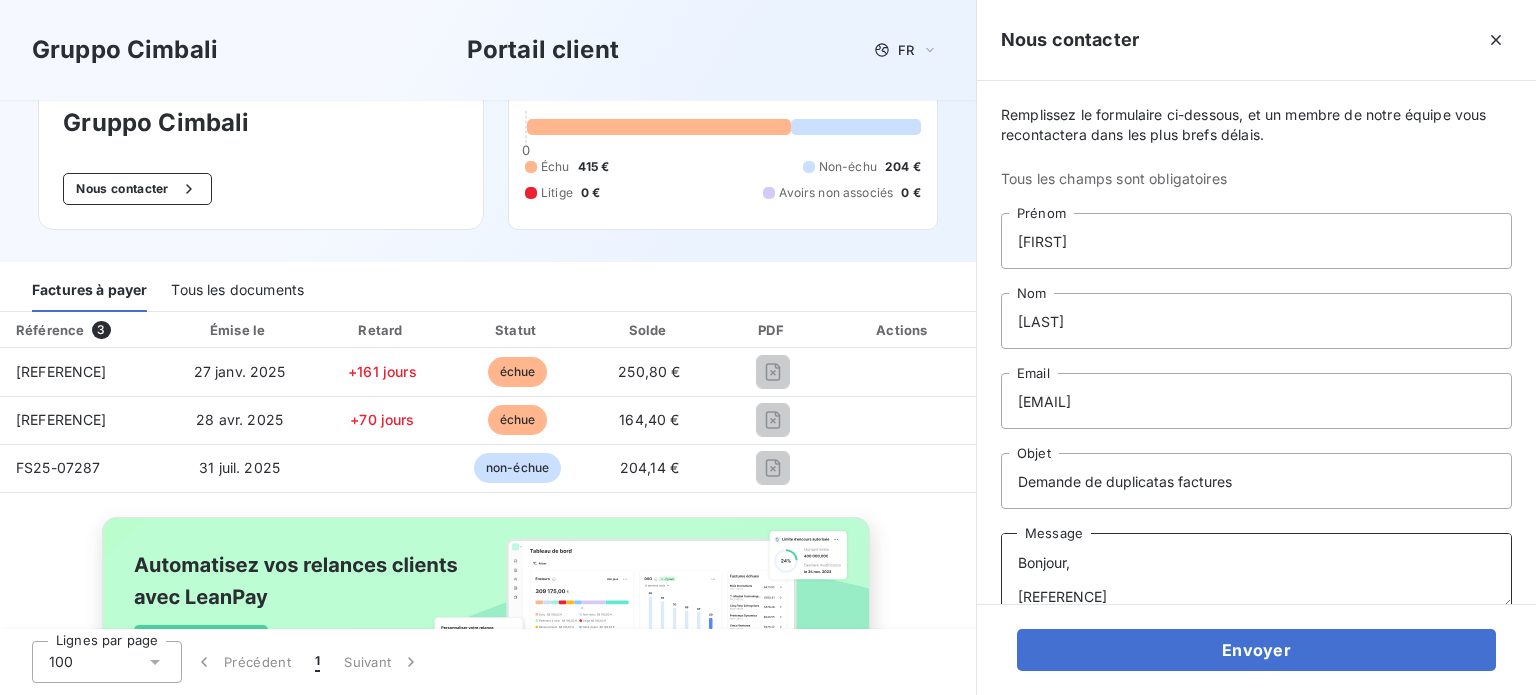 click on "Bonjour,
[REFERENCE]
[REFERENCE]
[REFERENCE]" at bounding box center [1256, 571] 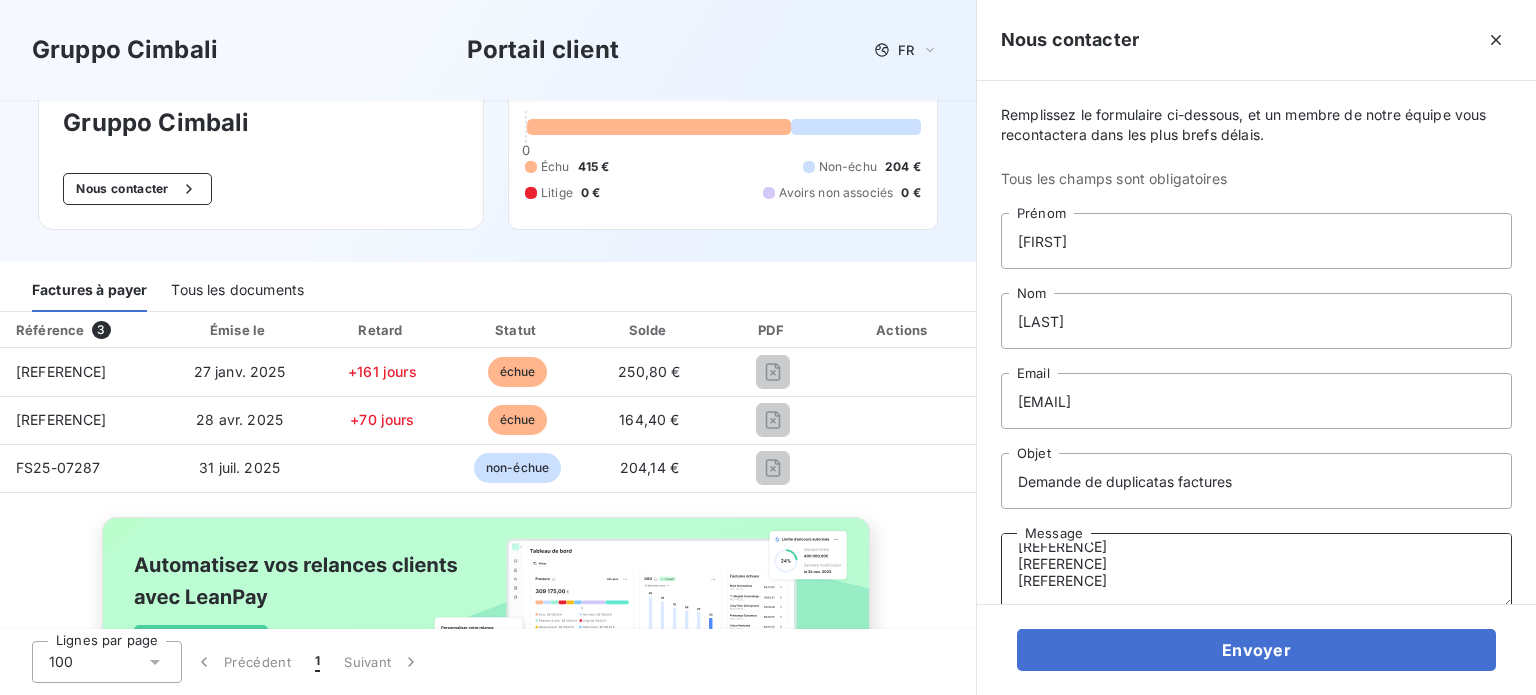 scroll, scrollTop: 0, scrollLeft: 0, axis: both 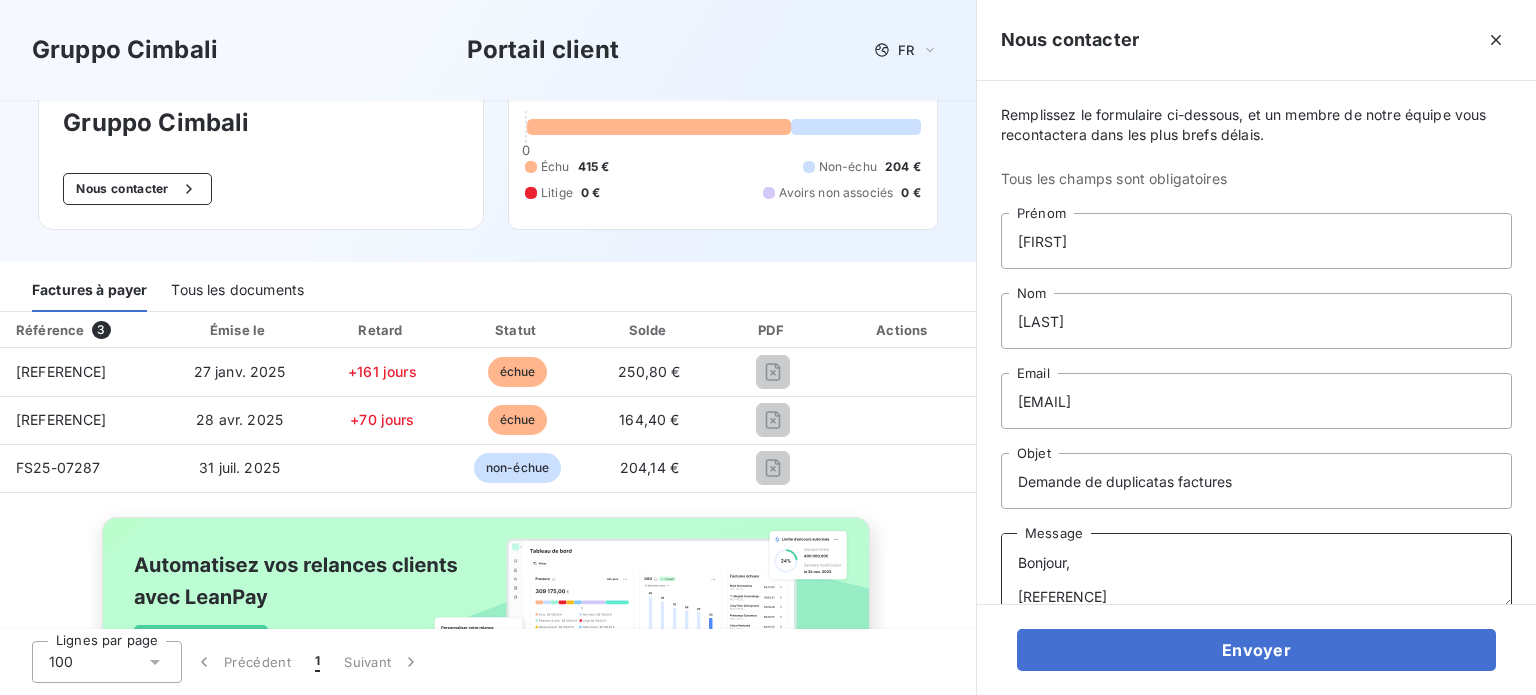 click on "Bonjour,
[REFERENCE]
[REFERENCE]
[REFERENCE]" at bounding box center (1256, 571) 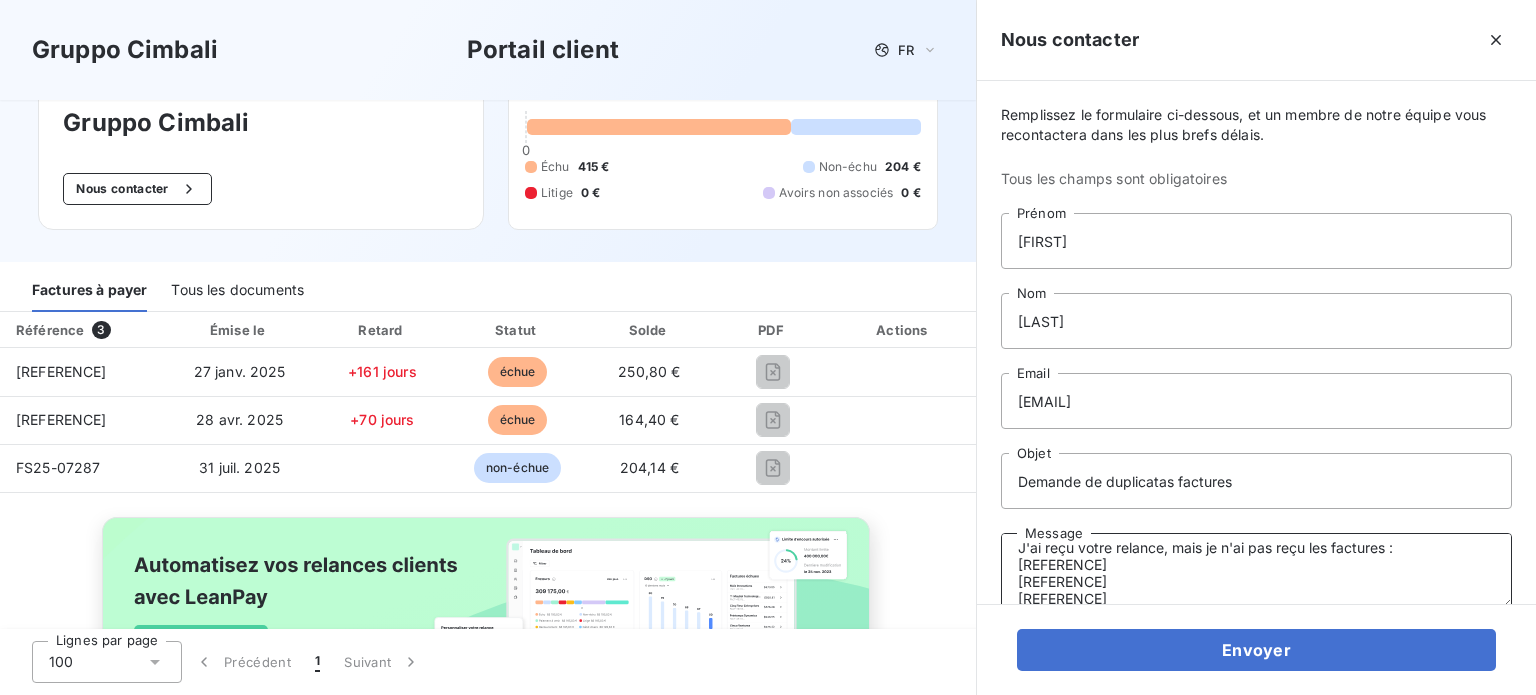 scroll, scrollTop: 50, scrollLeft: 0, axis: vertical 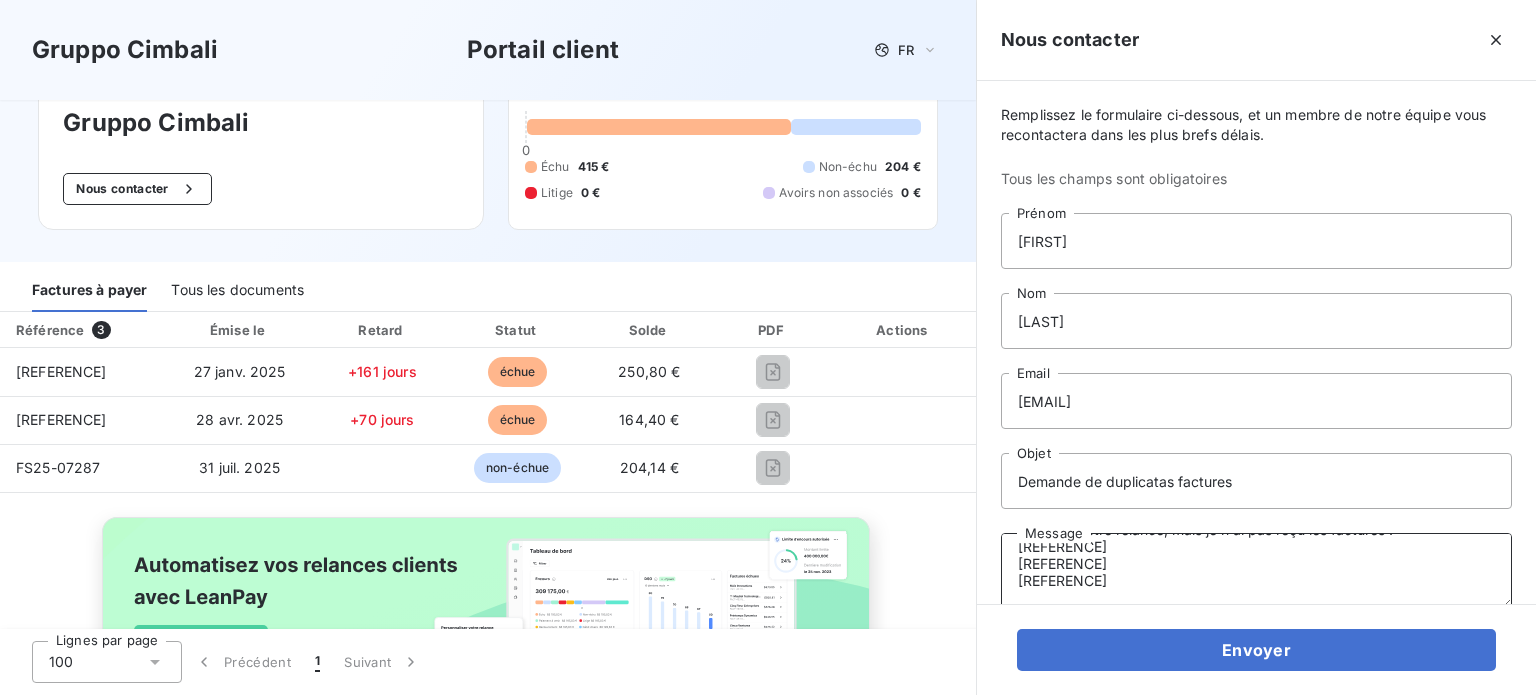 click on "Bonjour,
J'ai reçu votre relance, mais je n'ai pas reçu les factures :
[REFERENCE]
[REFERENCE]
[REFERENCE]" at bounding box center (1256, 571) 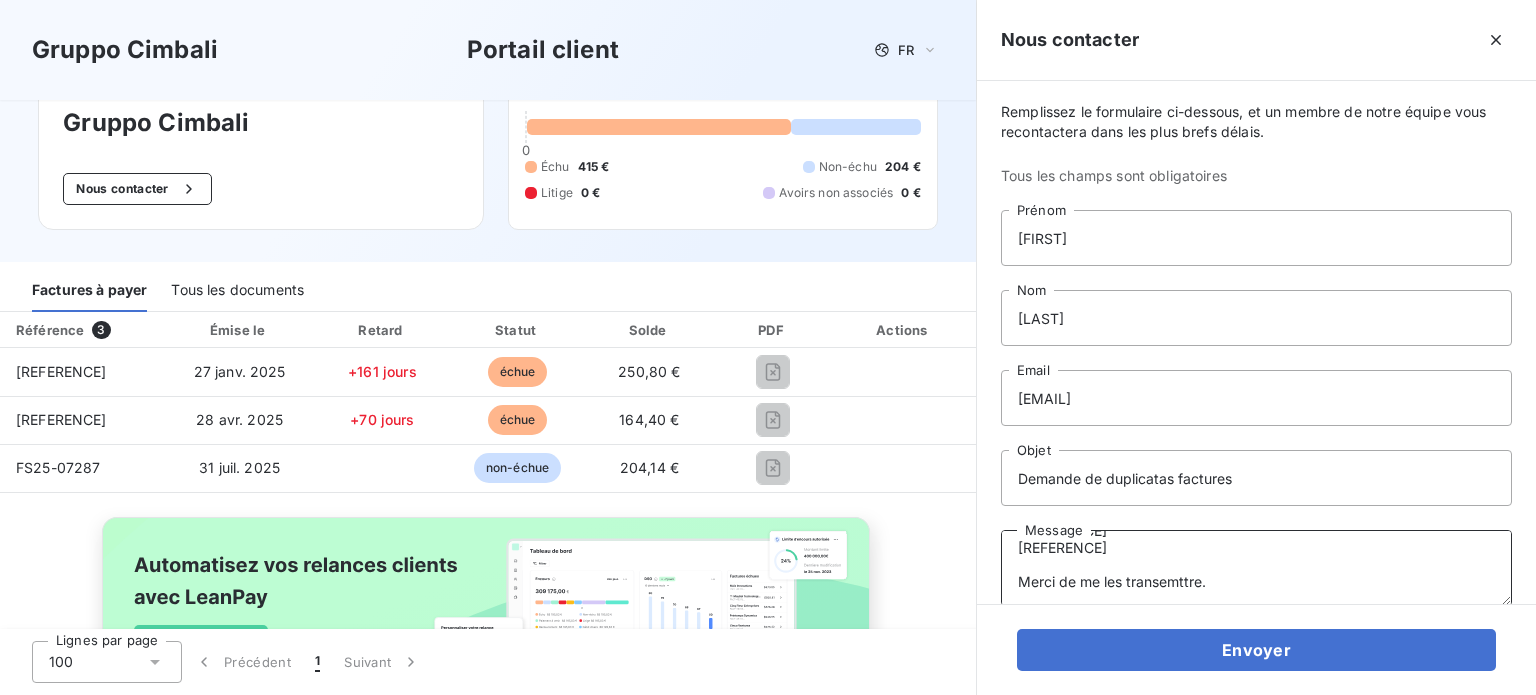 scroll, scrollTop: 97, scrollLeft: 0, axis: vertical 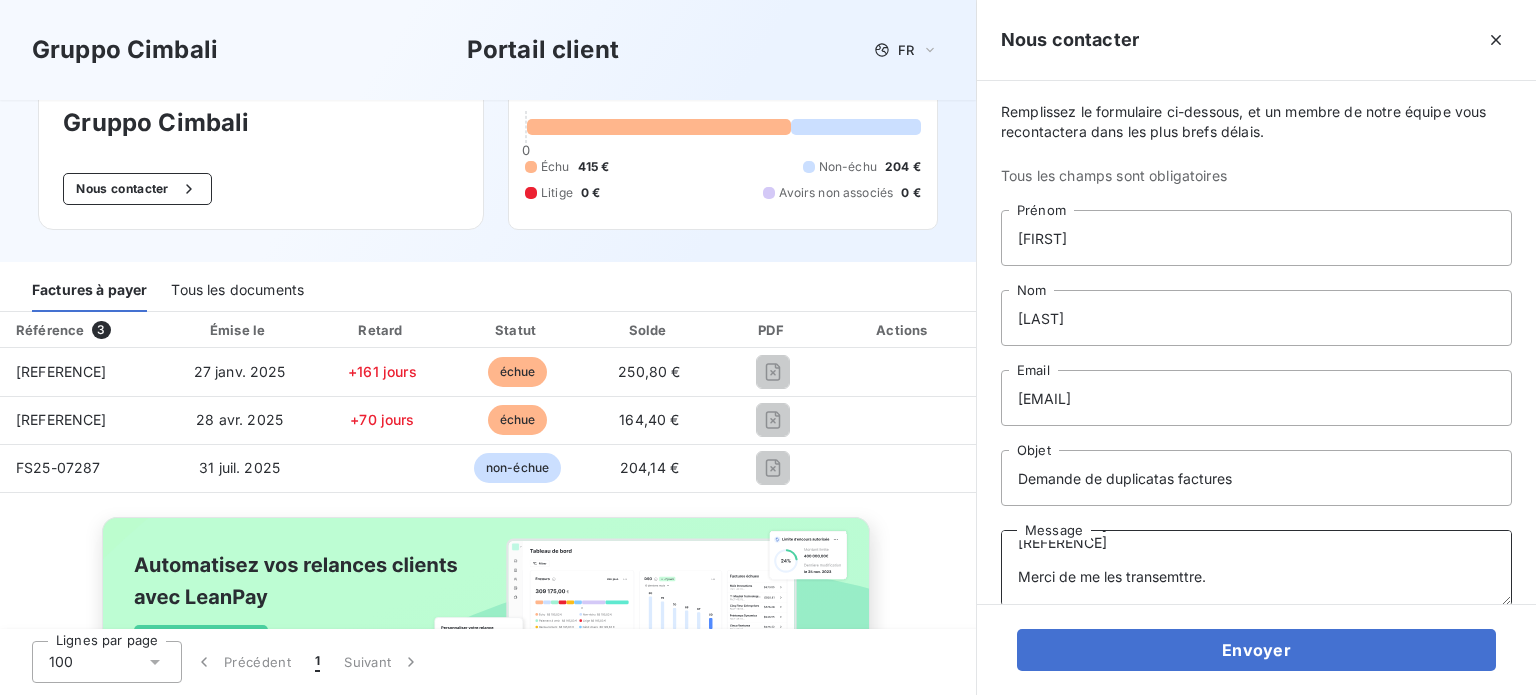 click on "Bonjour,
J'ai reçu votre relance, mais je n'ai pas reçu les factures :
[REFERENCE]
[REFERENCE]
[REFERENCE]
Merci de me les transemttre." at bounding box center (1256, 568) 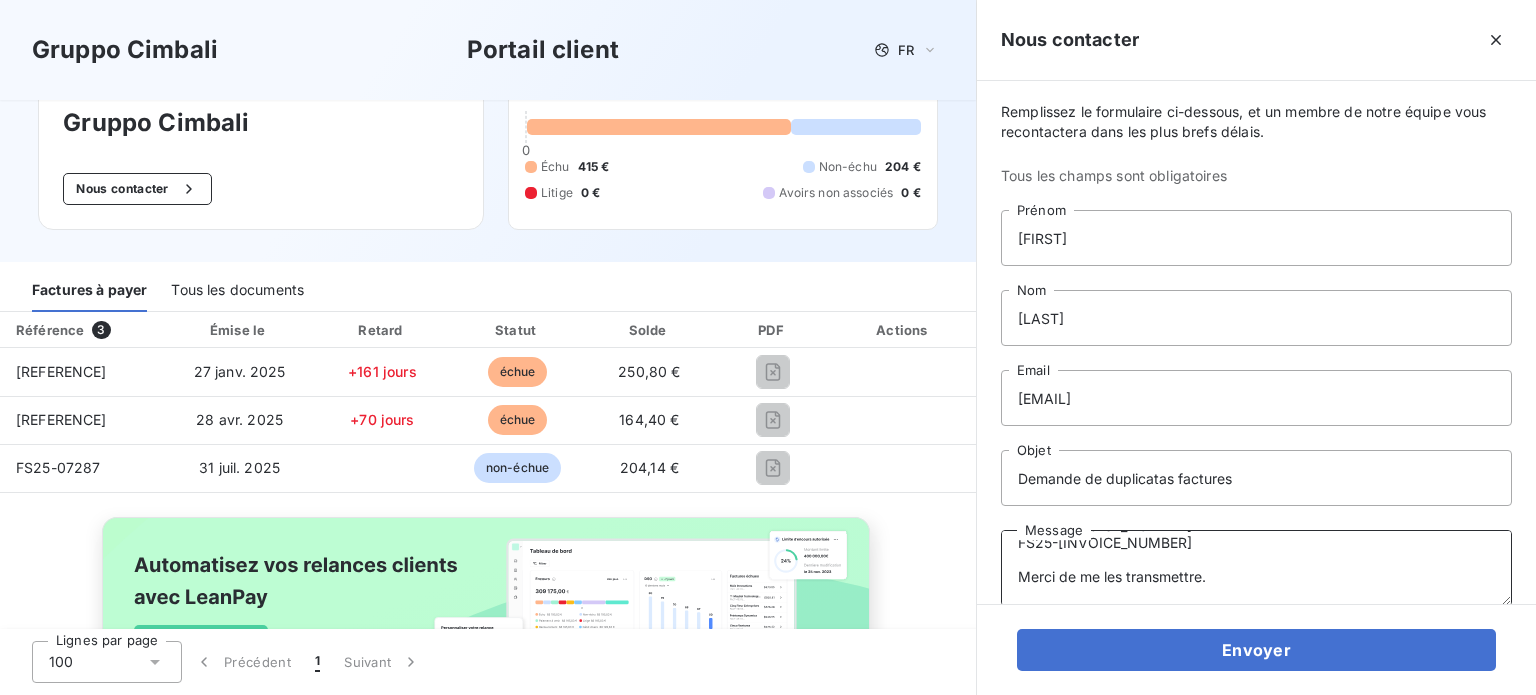click on "Bonjour,
J'ai reçu votre relance, mais je n'ai pas reçu les factures :
FS25-[INVOICE_NUMBER]
FS25-[INVOICE_NUMBER]
FS25-[INVOICE_NUMBER]
Merci de me les transmettre." at bounding box center (1256, 568) 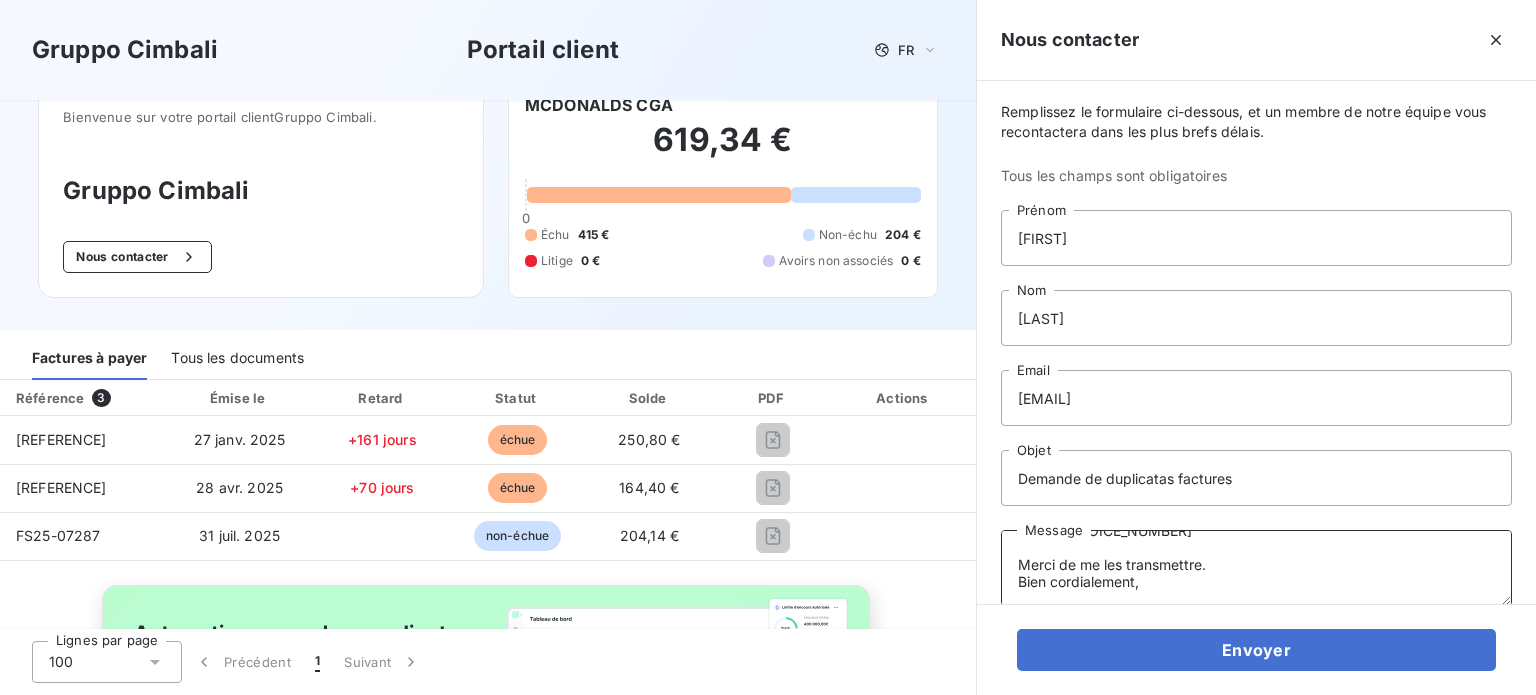 scroll, scrollTop: 0, scrollLeft: 0, axis: both 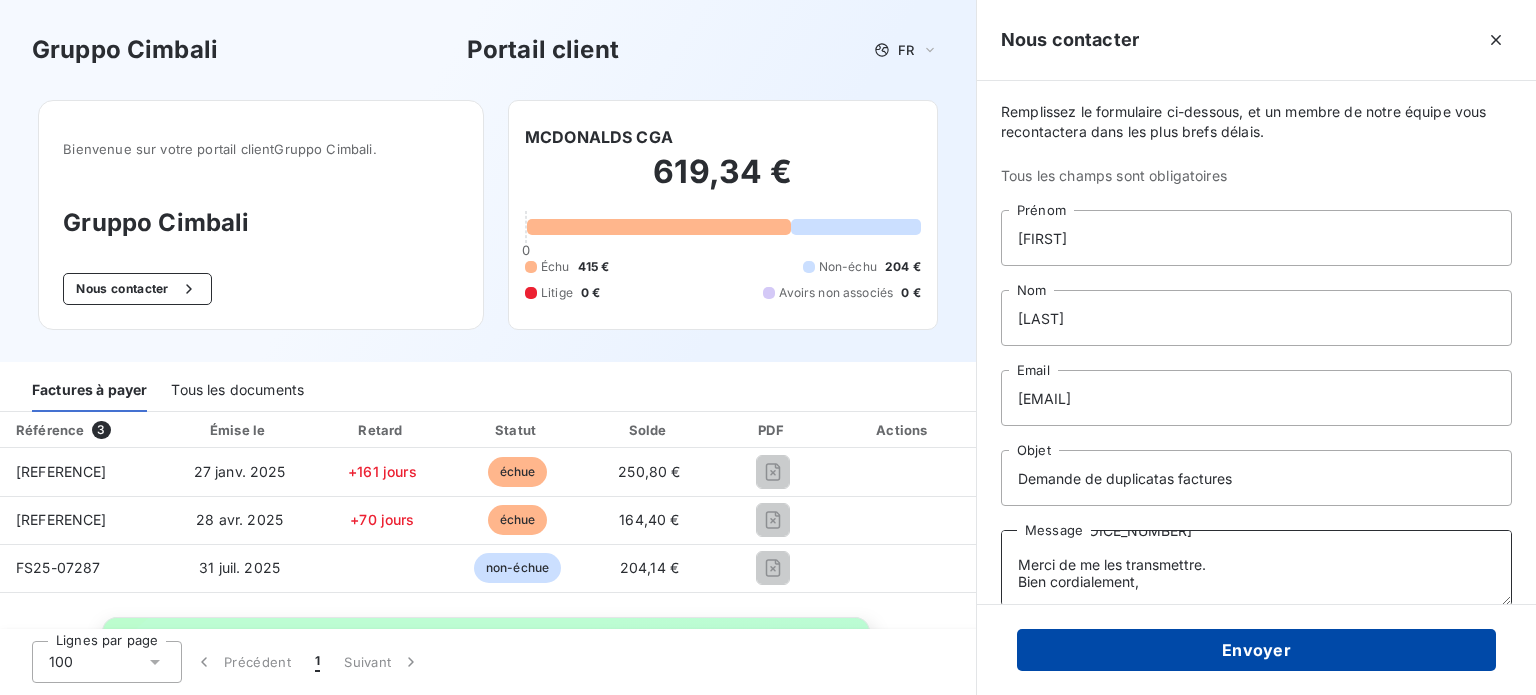 type on "Bonjour,
J'ai reçu votre relance, mais je n'ai pas reçu les factures :
FS25-[INVOICE_NUMBER]
FS25-[INVOICE_NUMBER]
FS25-[INVOICE_NUMBER]
Merci de me les transmettre.
Bien cordialement," 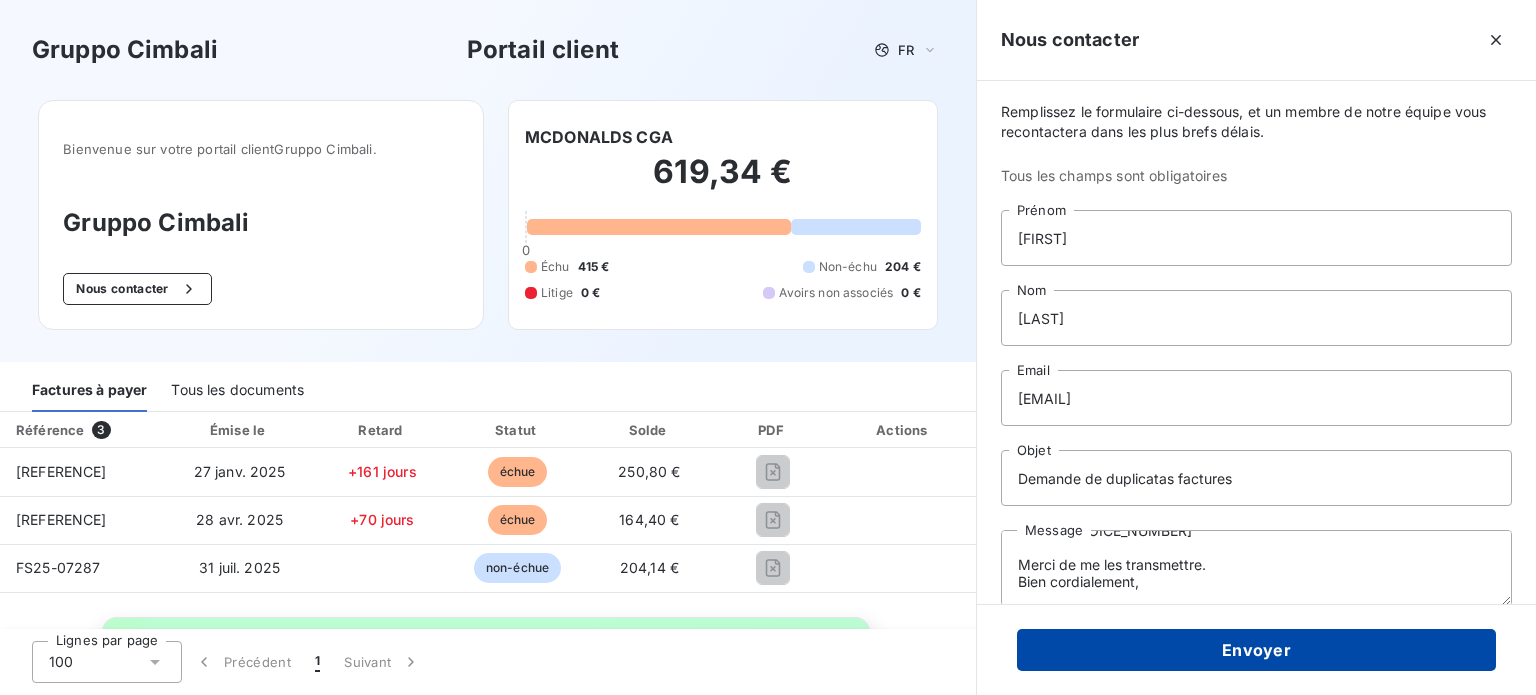 click on "Envoyer" at bounding box center [1256, 650] 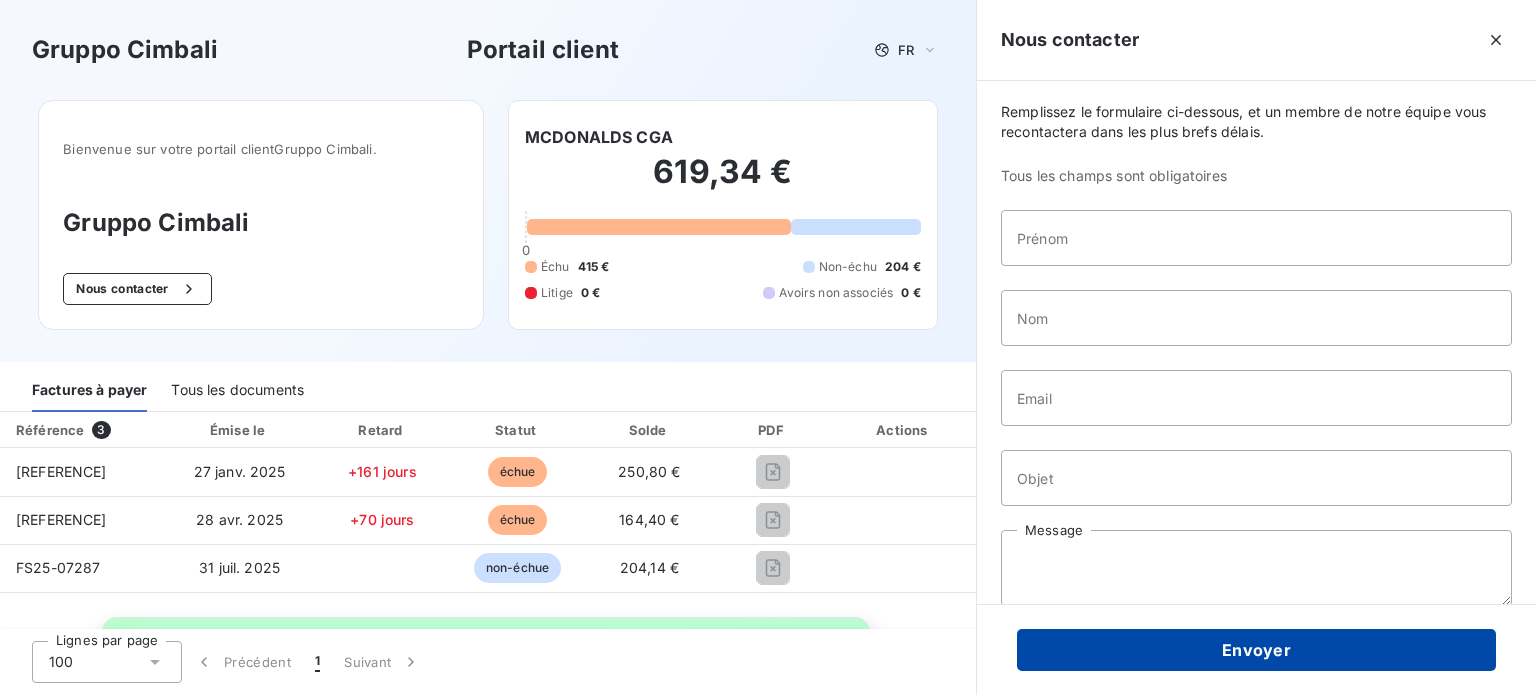 scroll, scrollTop: 0, scrollLeft: 0, axis: both 